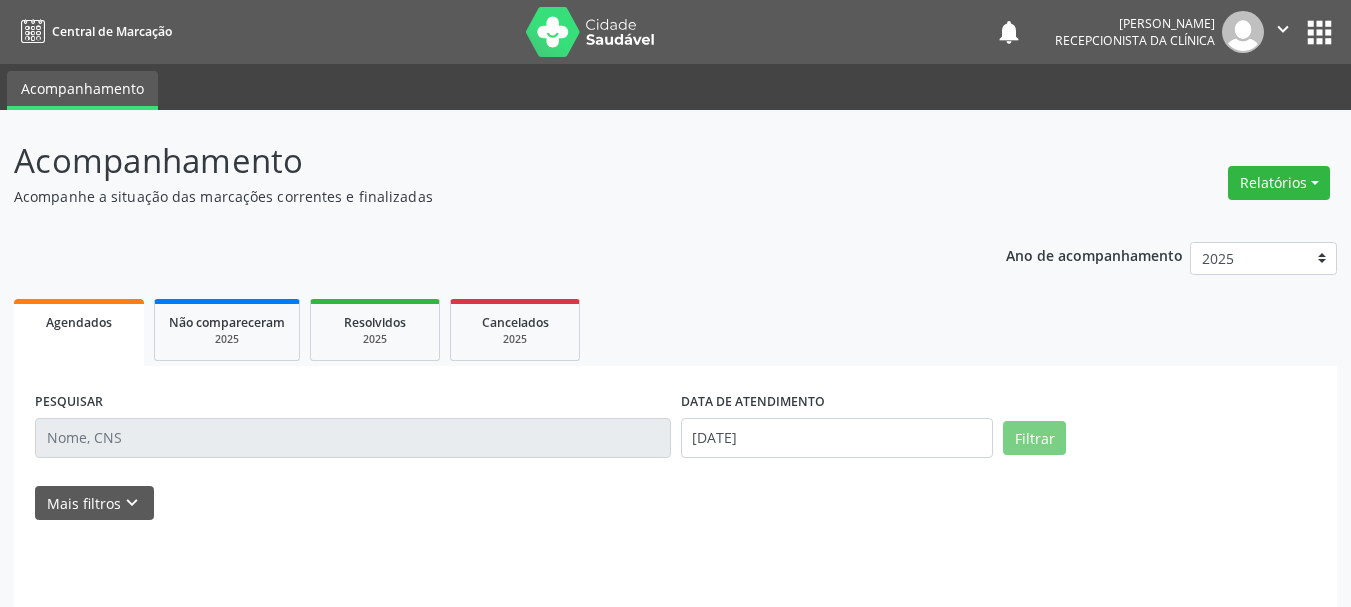 scroll, scrollTop: 0, scrollLeft: 0, axis: both 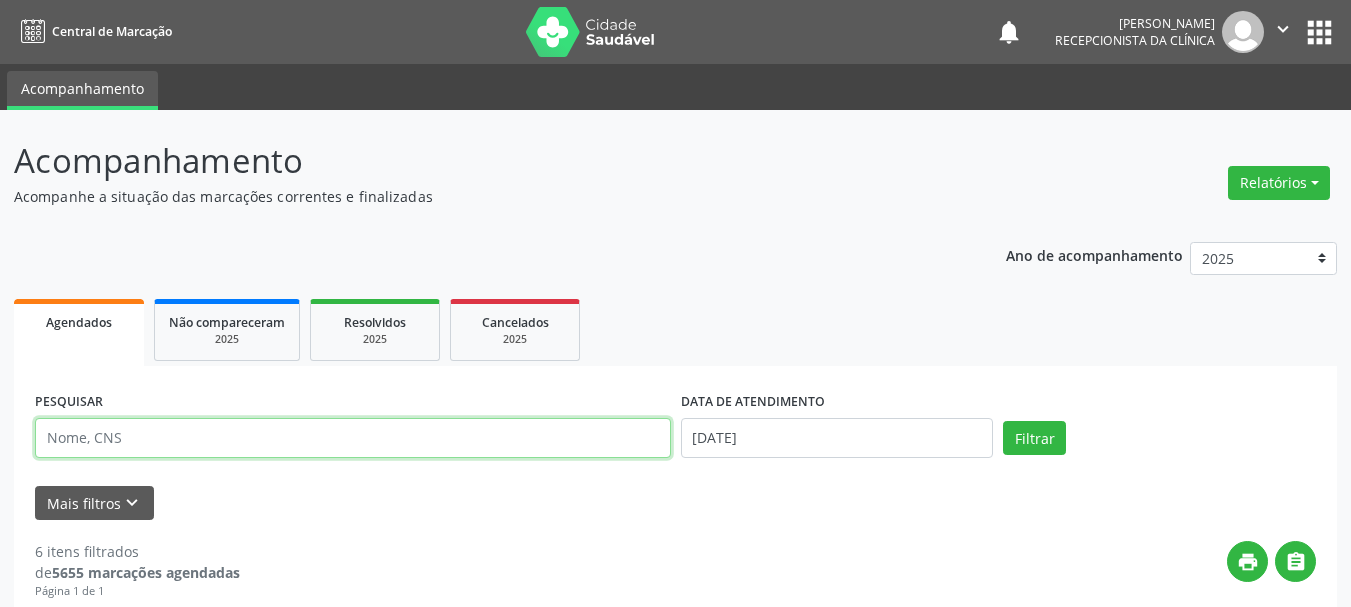 click at bounding box center (353, 438) 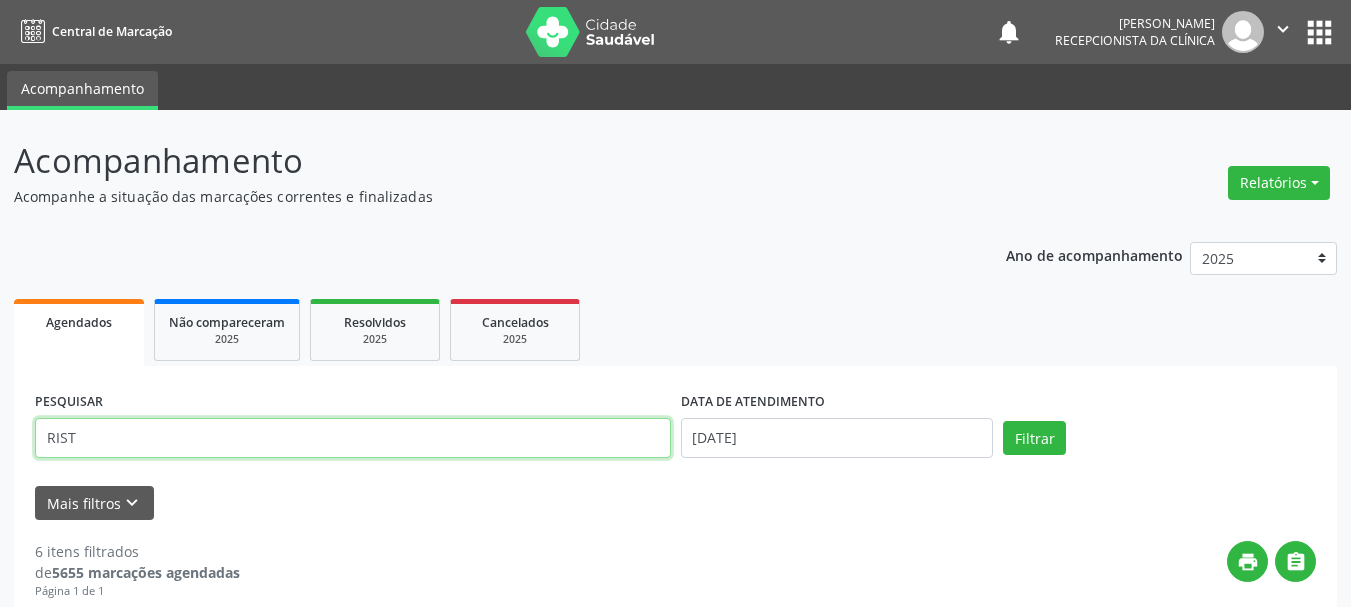 type on "RIST" 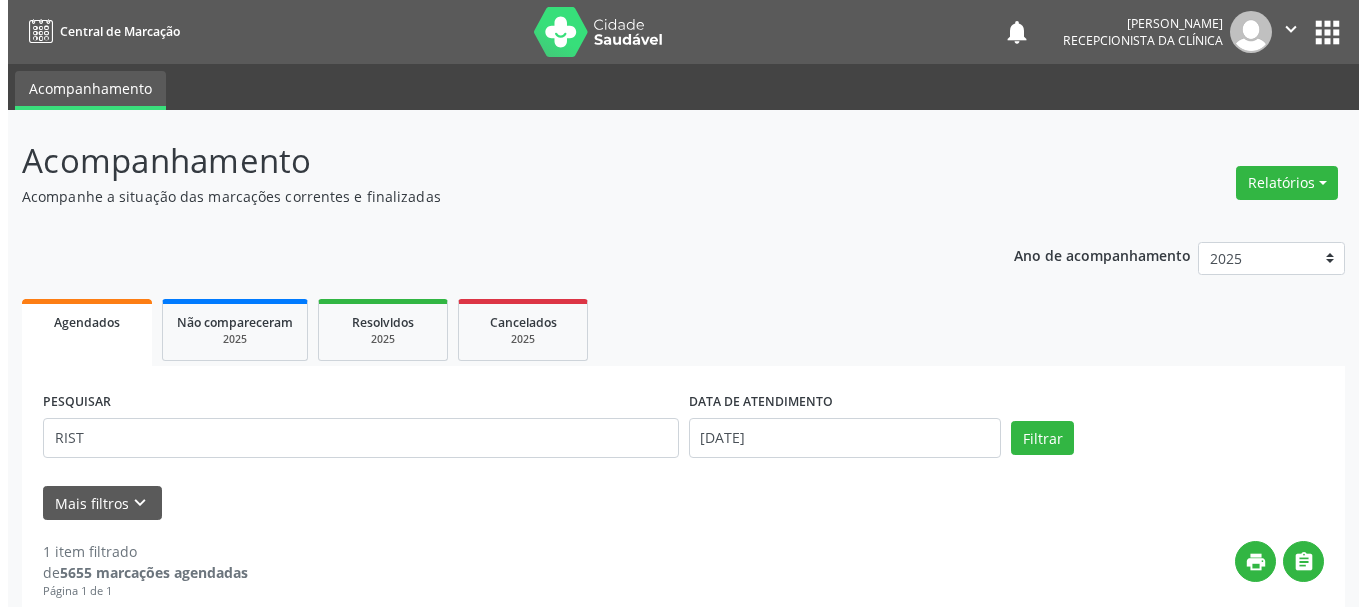 scroll, scrollTop: 298, scrollLeft: 0, axis: vertical 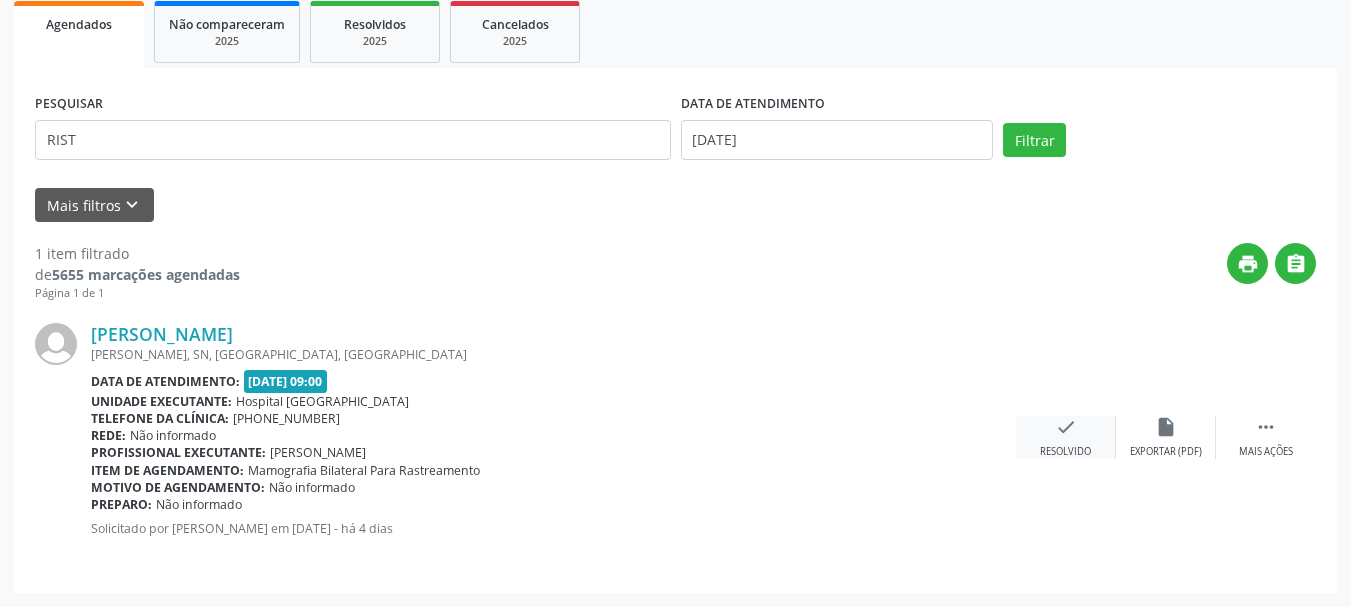 click on "check" at bounding box center (1066, 427) 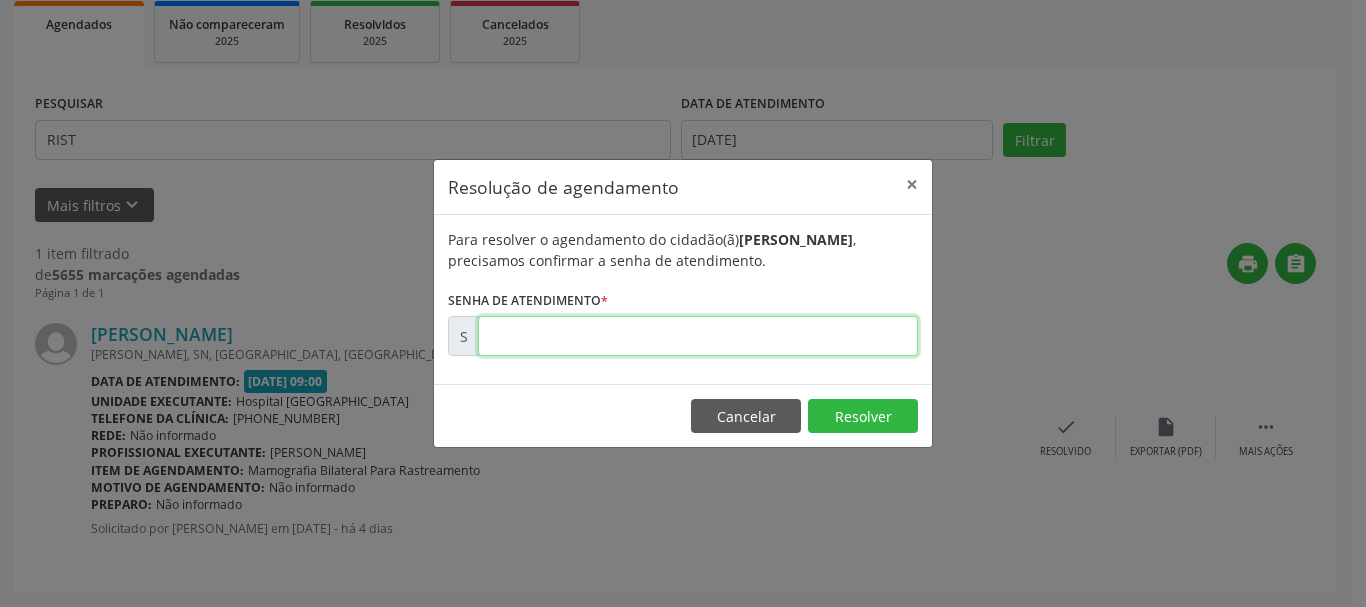 drag, startPoint x: 820, startPoint y: 344, endPoint x: 825, endPoint y: 376, distance: 32.38827 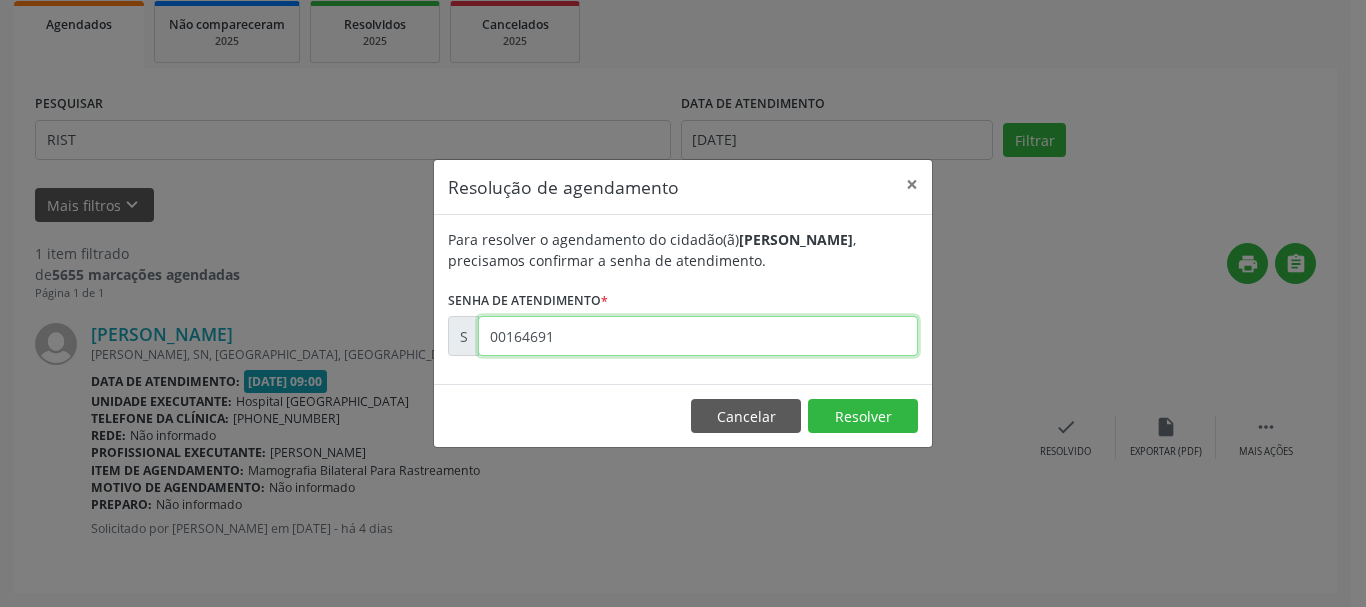 type on "00164691" 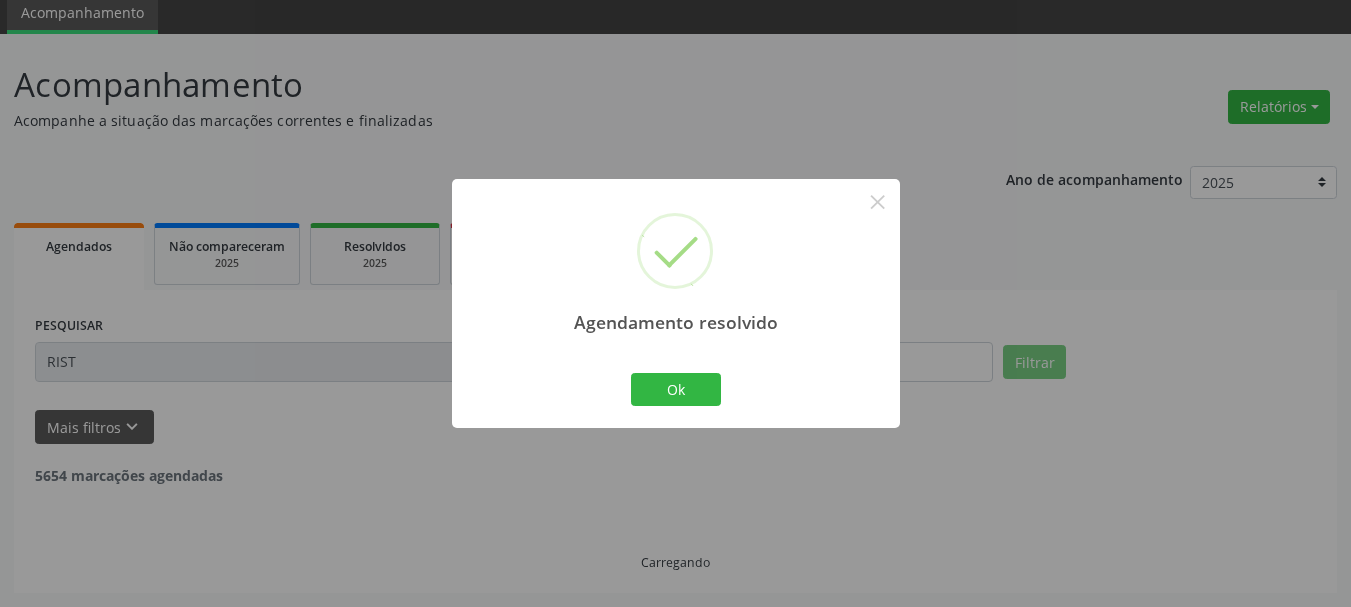 scroll, scrollTop: 11, scrollLeft: 0, axis: vertical 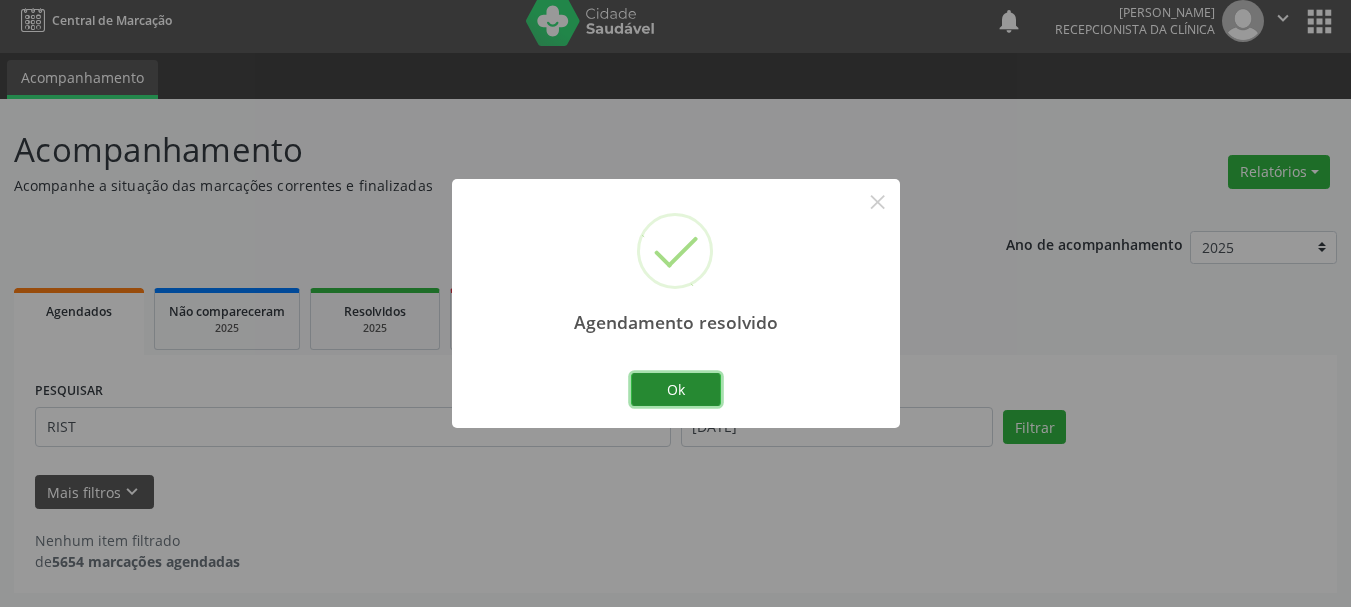 click on "Ok" at bounding box center (676, 390) 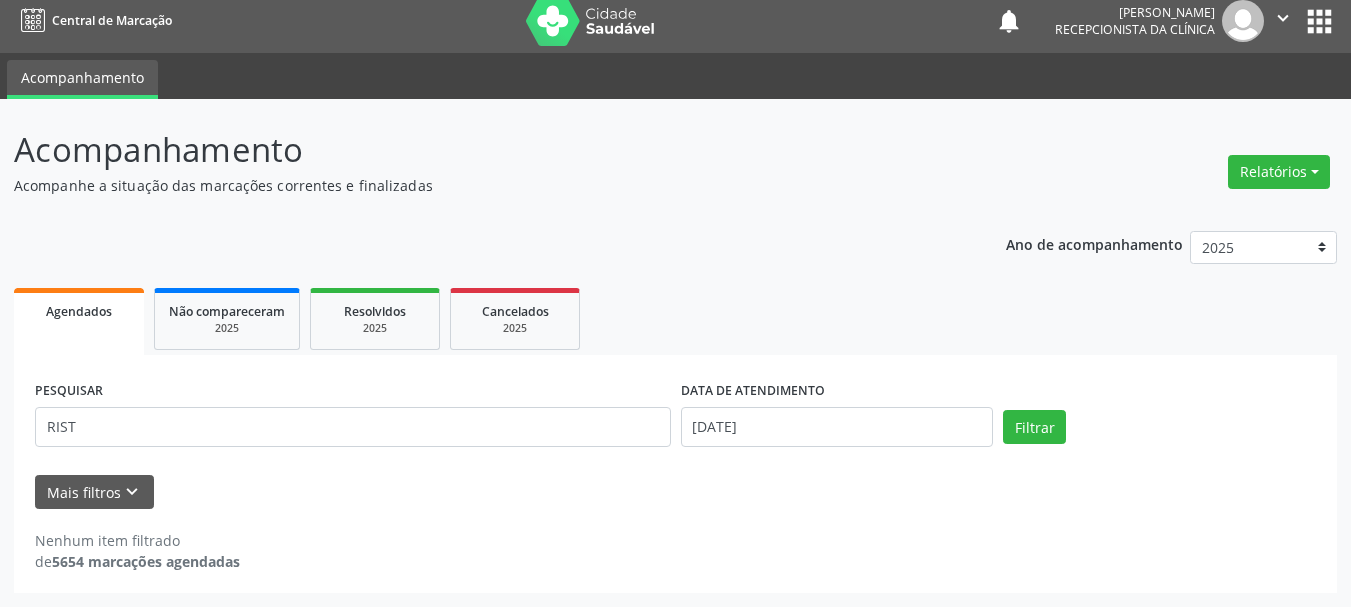 drag, startPoint x: 139, startPoint y: 404, endPoint x: 42, endPoint y: 431, distance: 100.68764 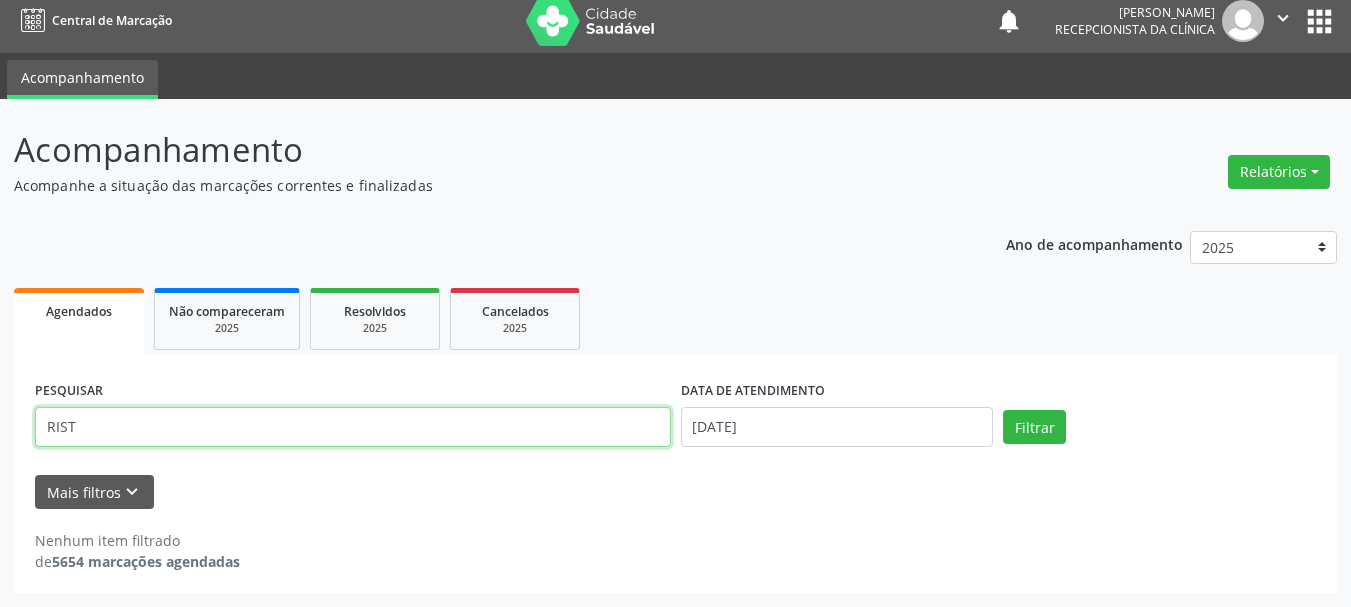 drag, startPoint x: 150, startPoint y: 441, endPoint x: 0, endPoint y: 421, distance: 151.32745 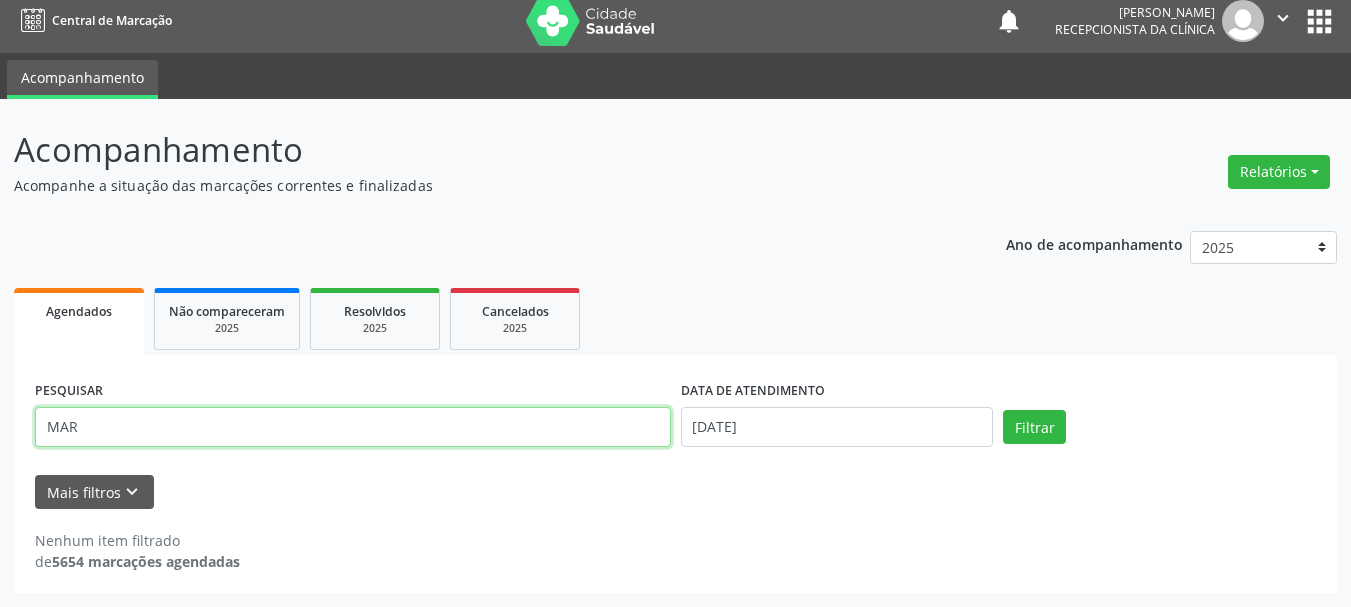 type on "MAR" 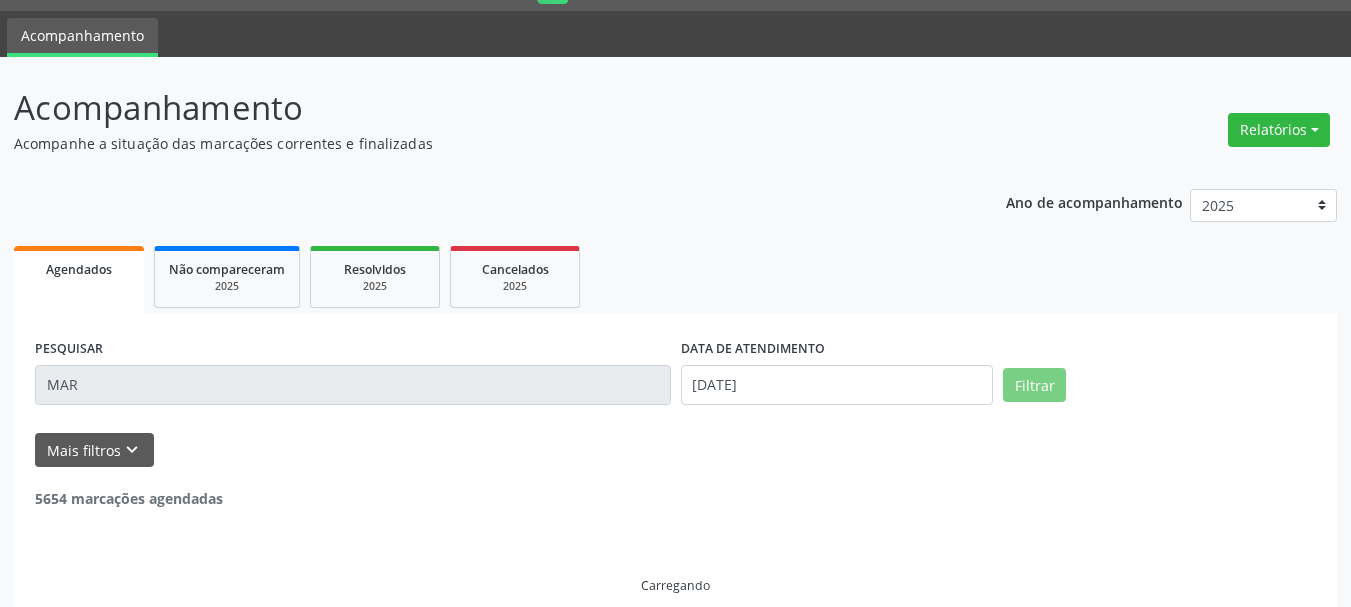 scroll, scrollTop: 76, scrollLeft: 0, axis: vertical 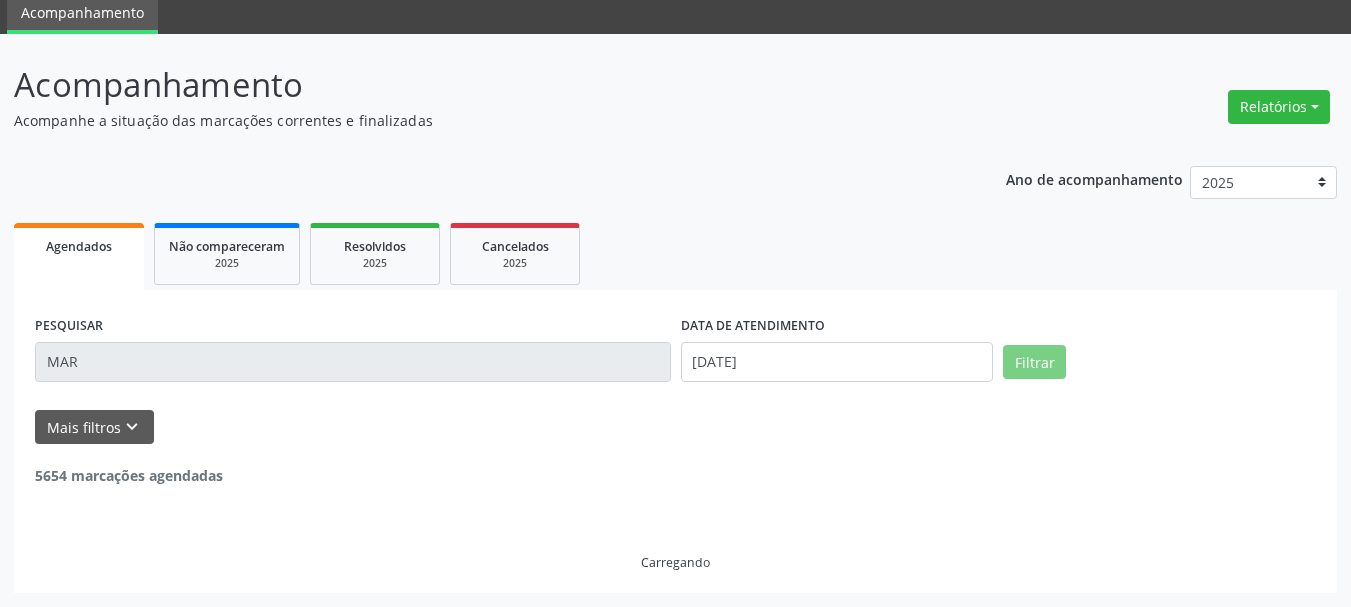 click on "MAR" at bounding box center (353, 362) 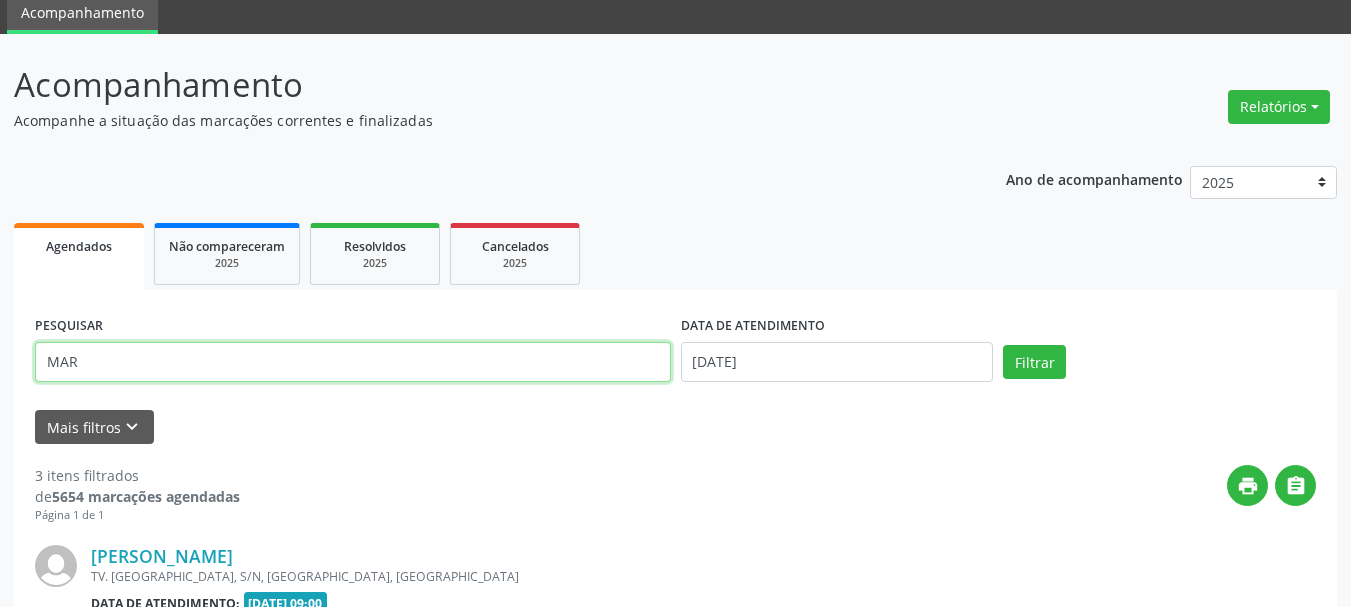 click on "MAR" at bounding box center [353, 362] 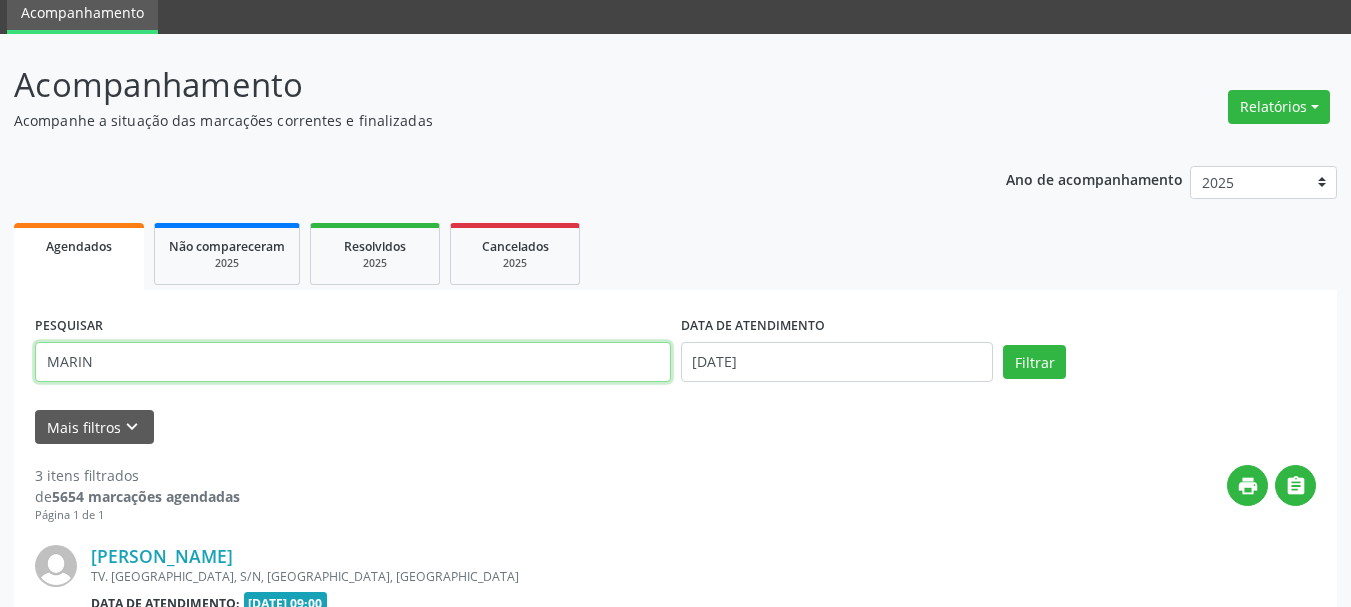 type on "MARIN" 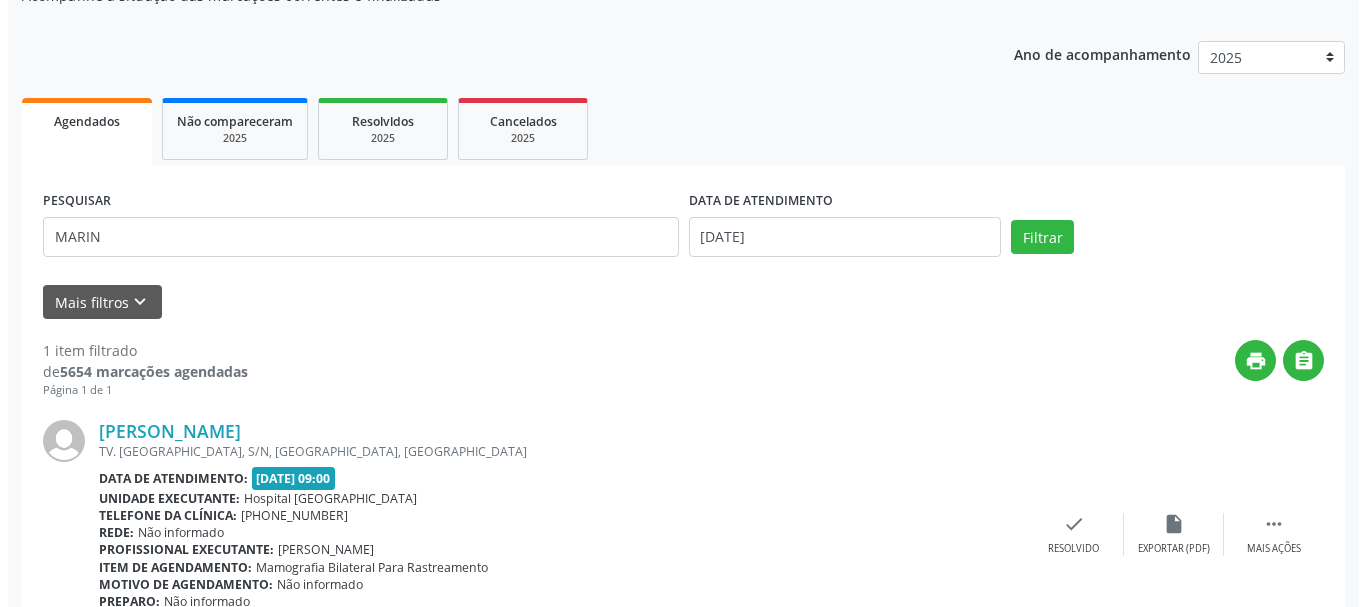 scroll, scrollTop: 298, scrollLeft: 0, axis: vertical 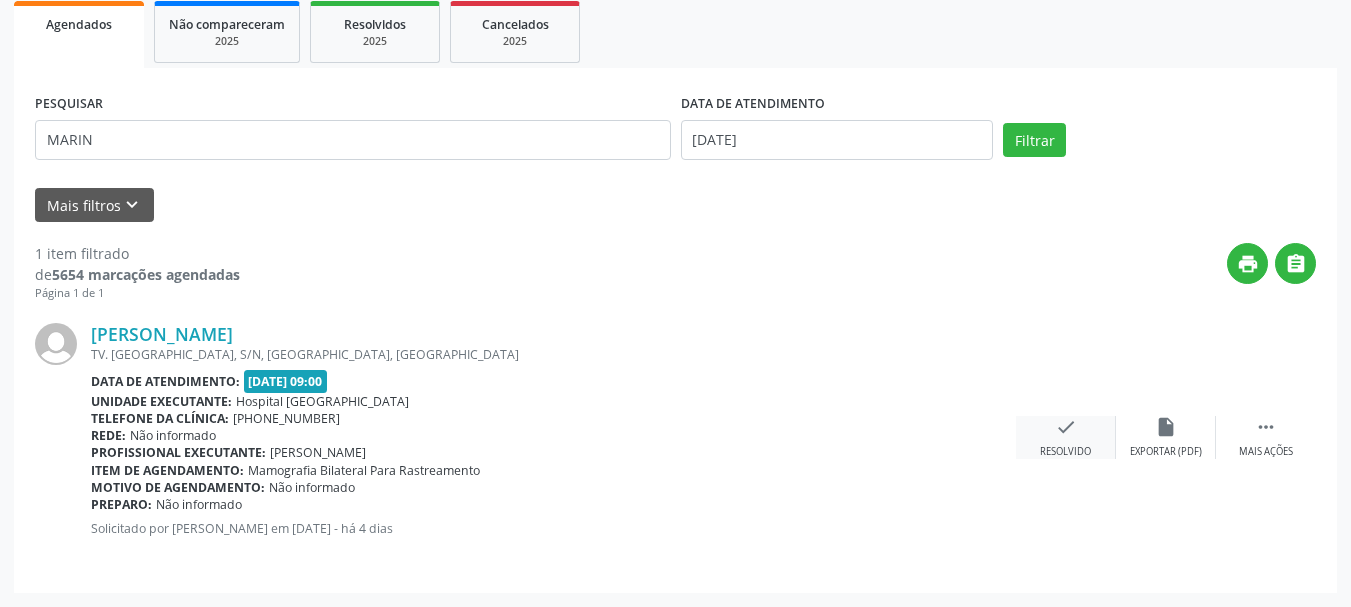 click on "check" at bounding box center [1066, 427] 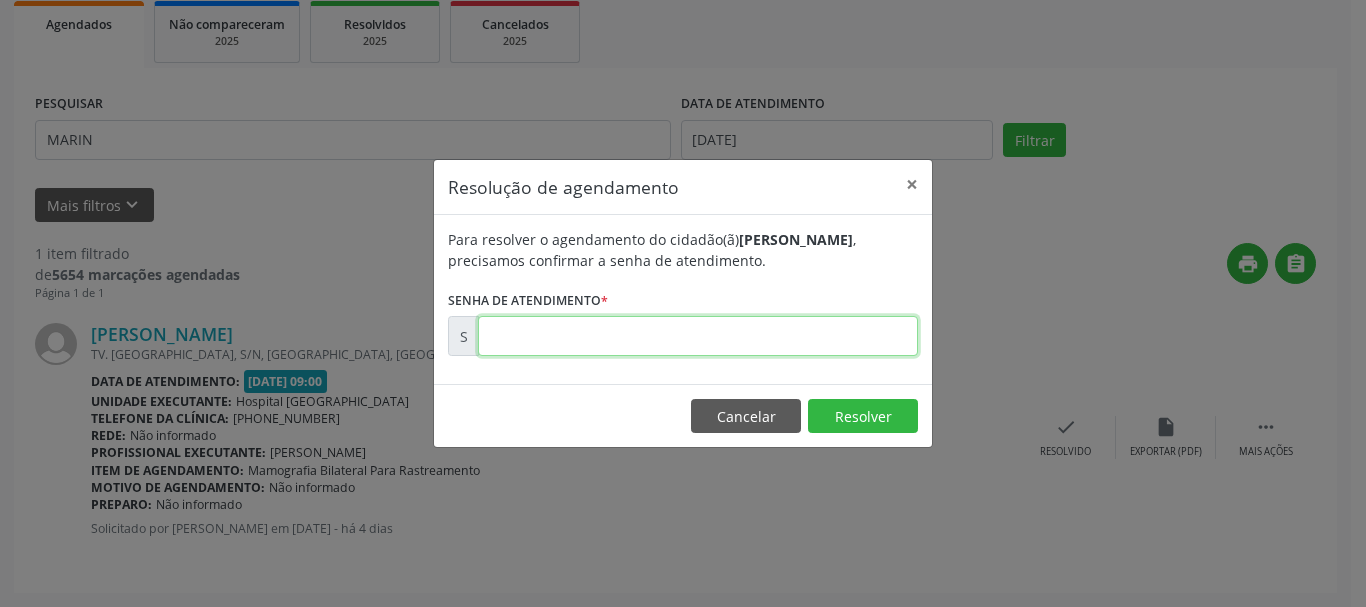 drag, startPoint x: 850, startPoint y: 330, endPoint x: 874, endPoint y: 334, distance: 24.33105 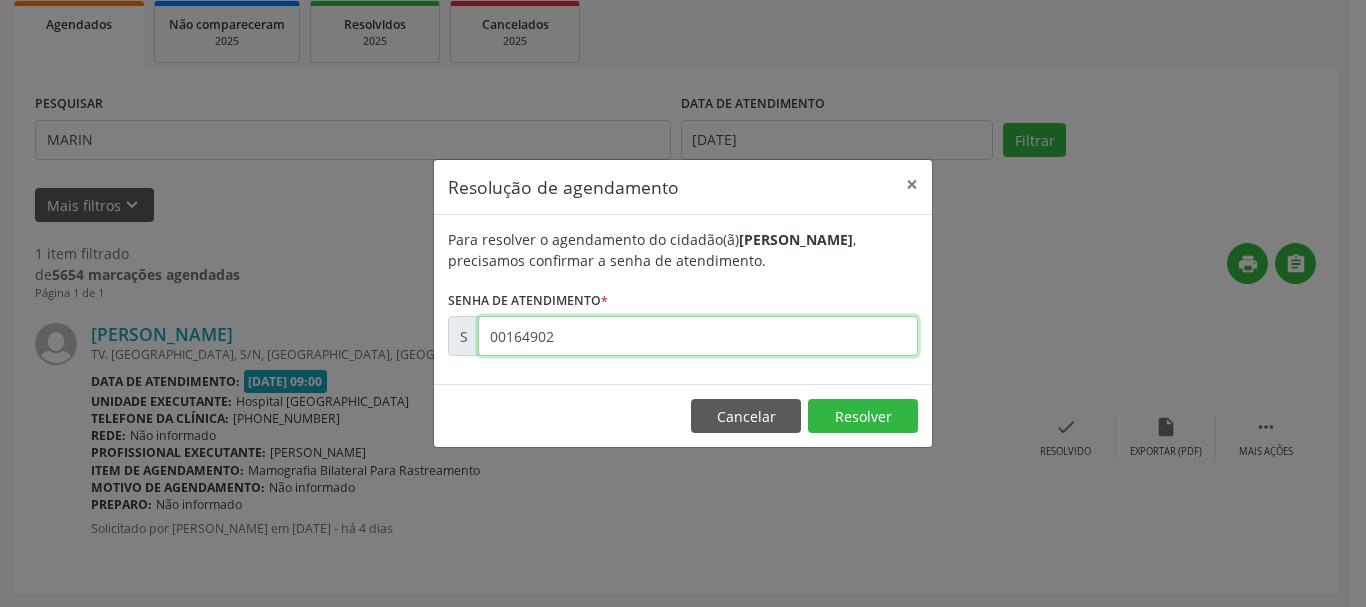 type on "00164902" 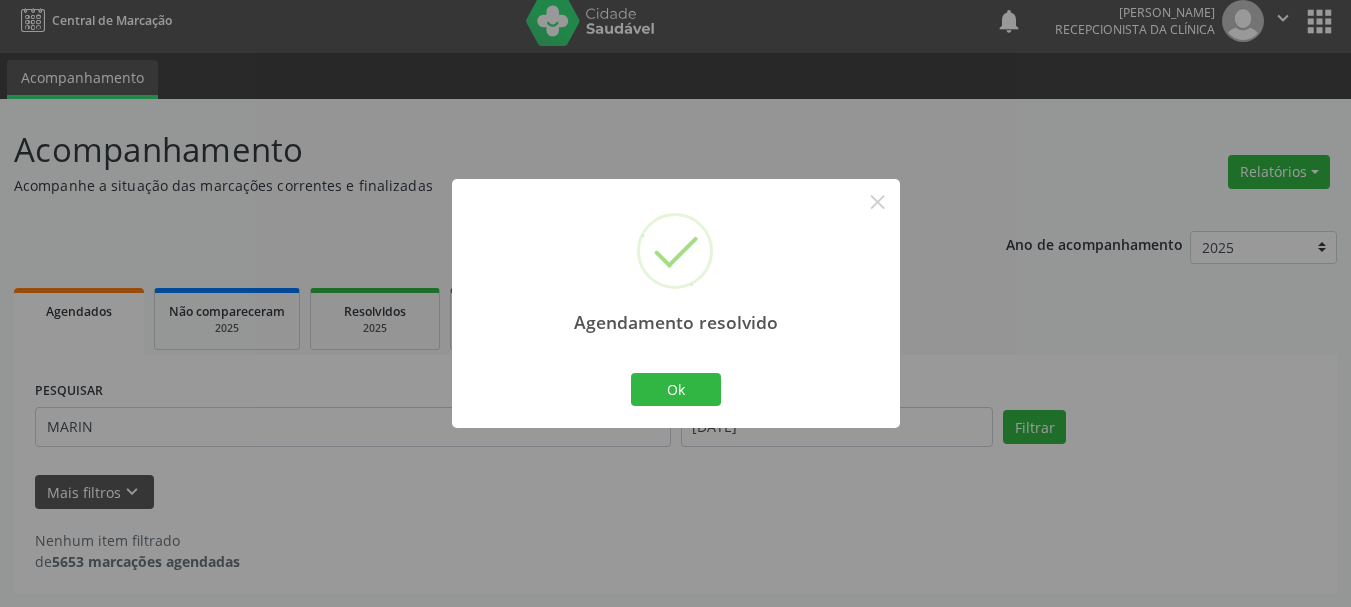 scroll, scrollTop: 11, scrollLeft: 0, axis: vertical 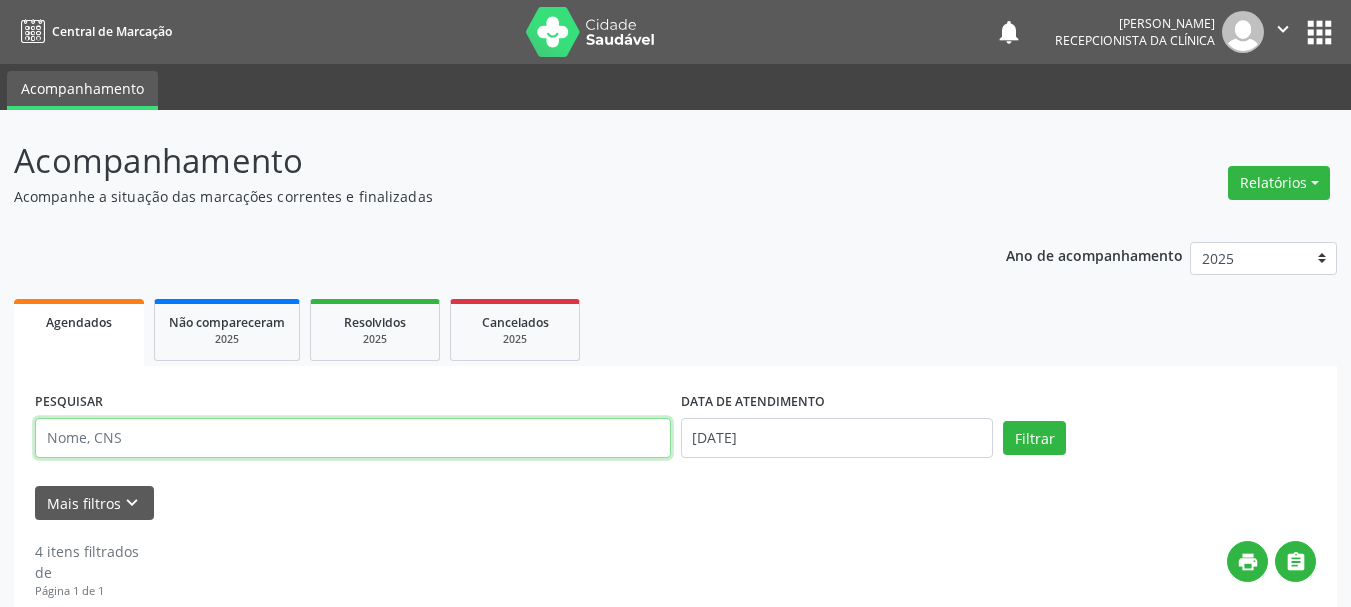 click at bounding box center (353, 438) 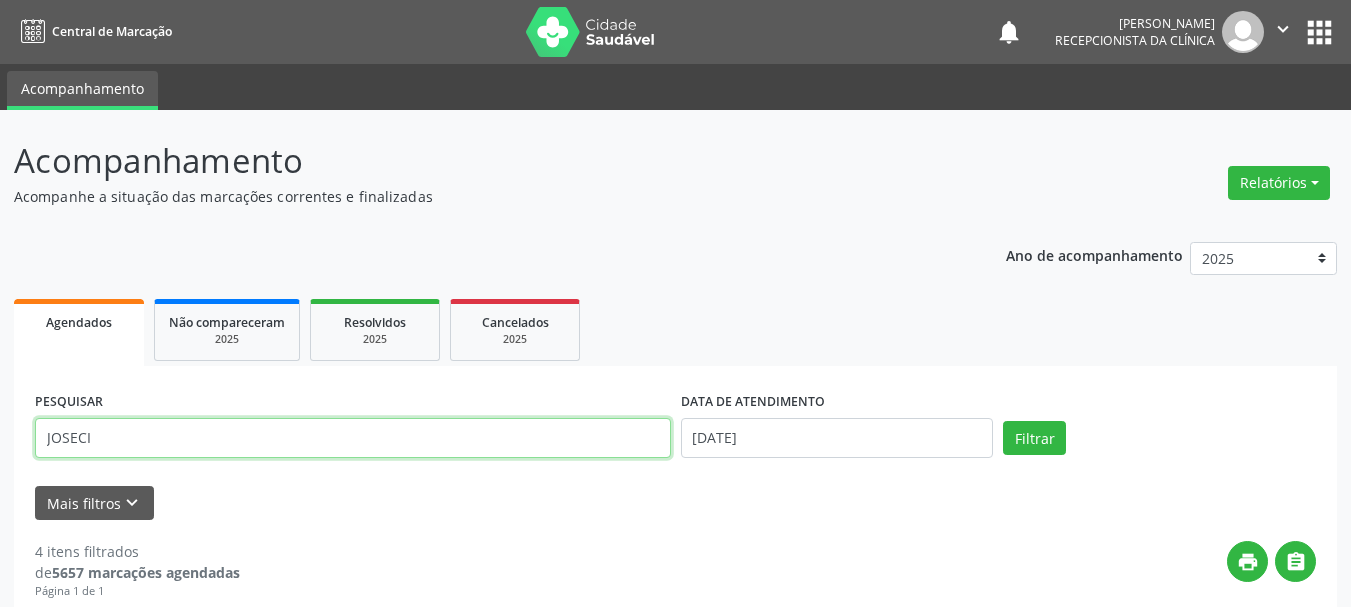 type on "JOSECI" 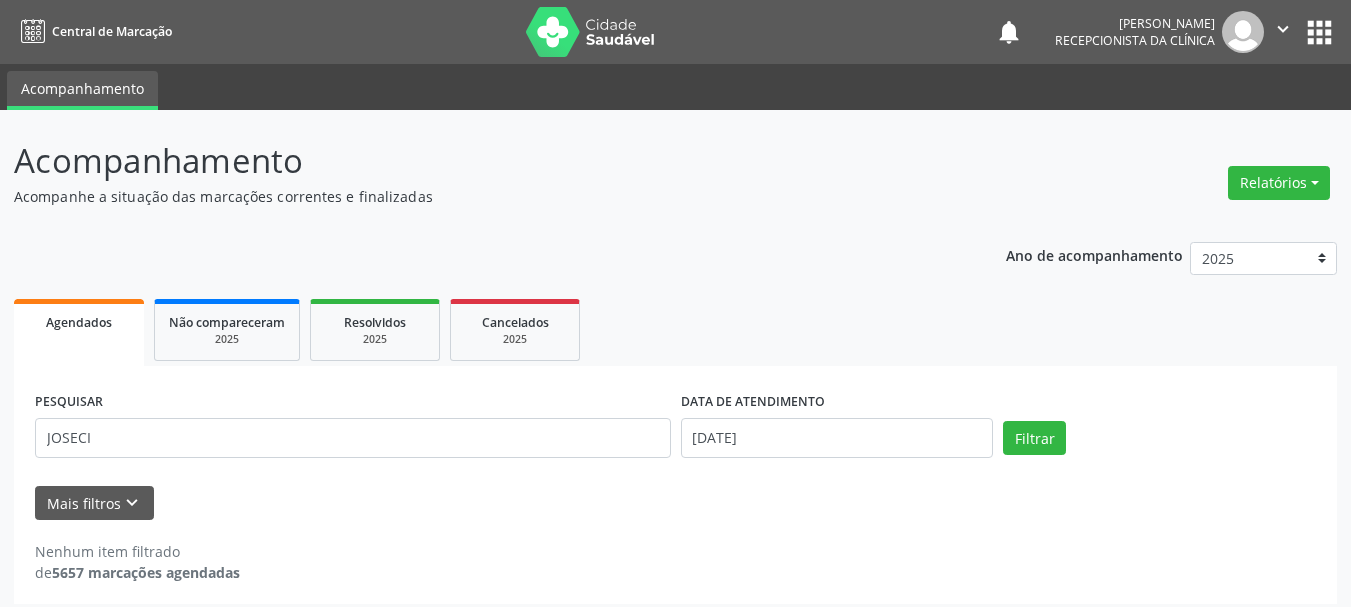 scroll, scrollTop: 11, scrollLeft: 0, axis: vertical 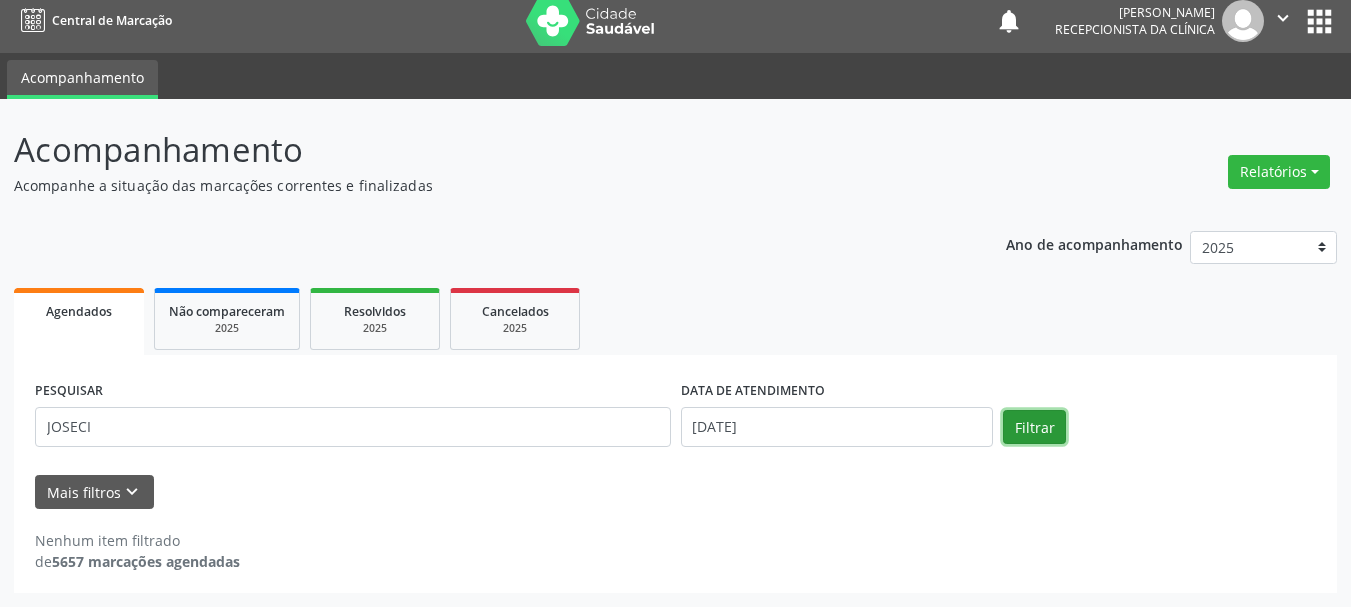 click on "Filtrar" at bounding box center [1034, 427] 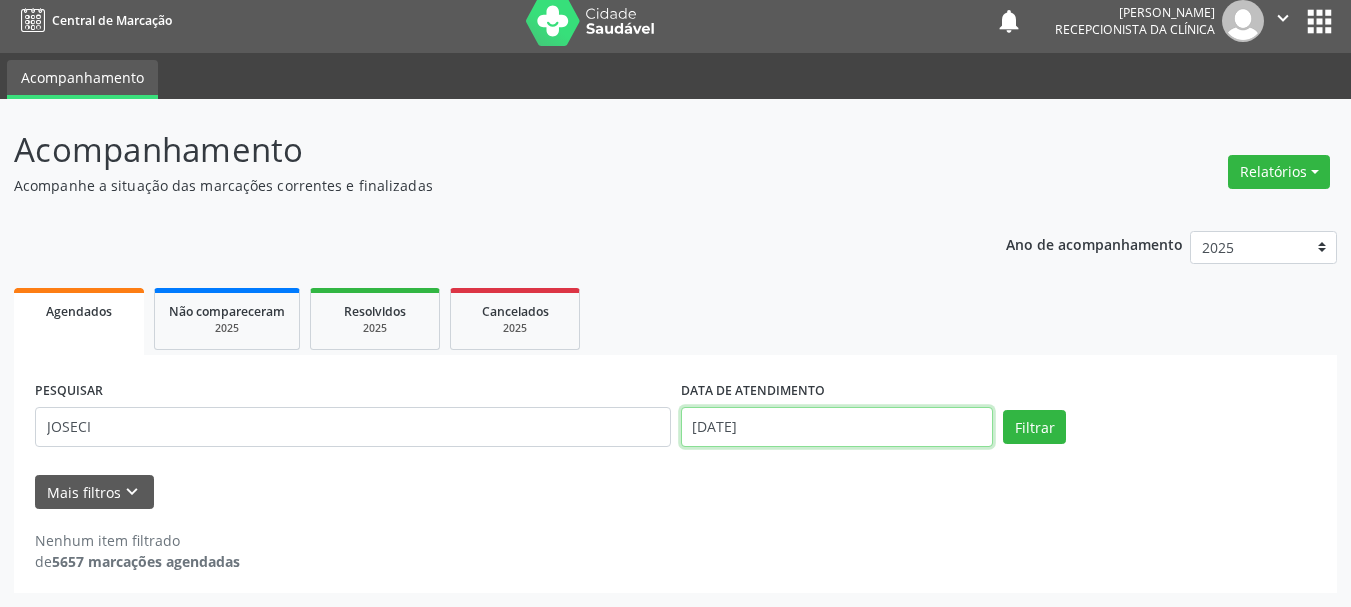 click on "[DATE]" at bounding box center [837, 427] 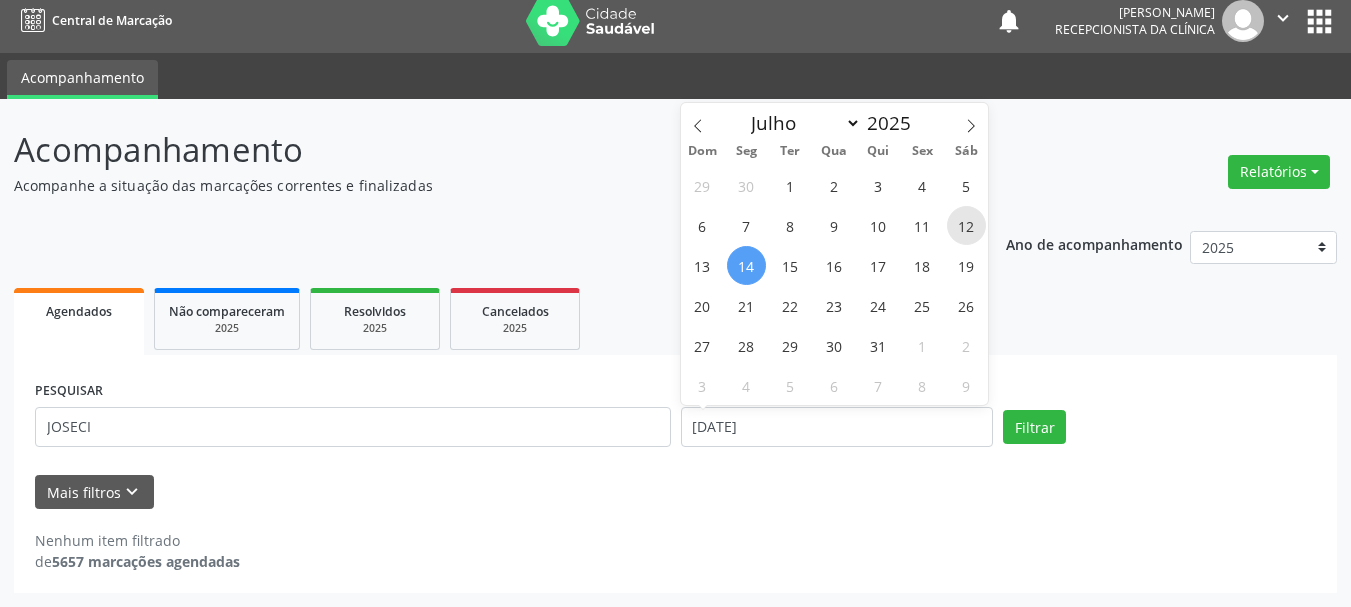 click on "12" at bounding box center [966, 225] 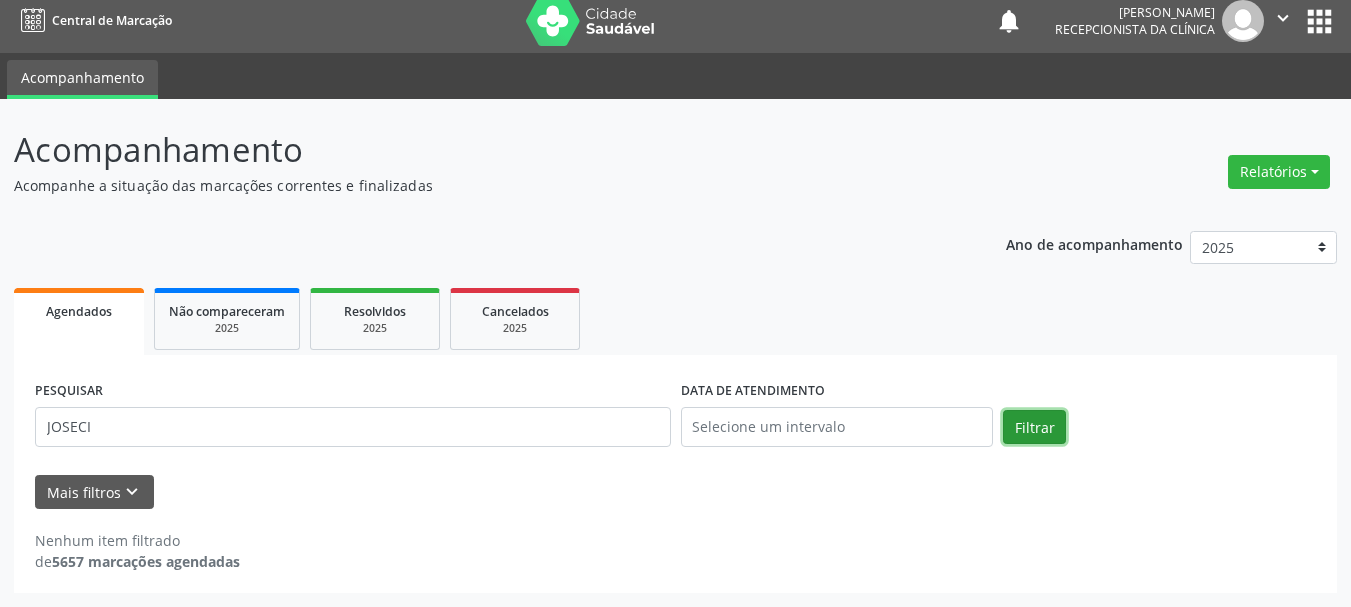 click on "Filtrar" at bounding box center [1034, 427] 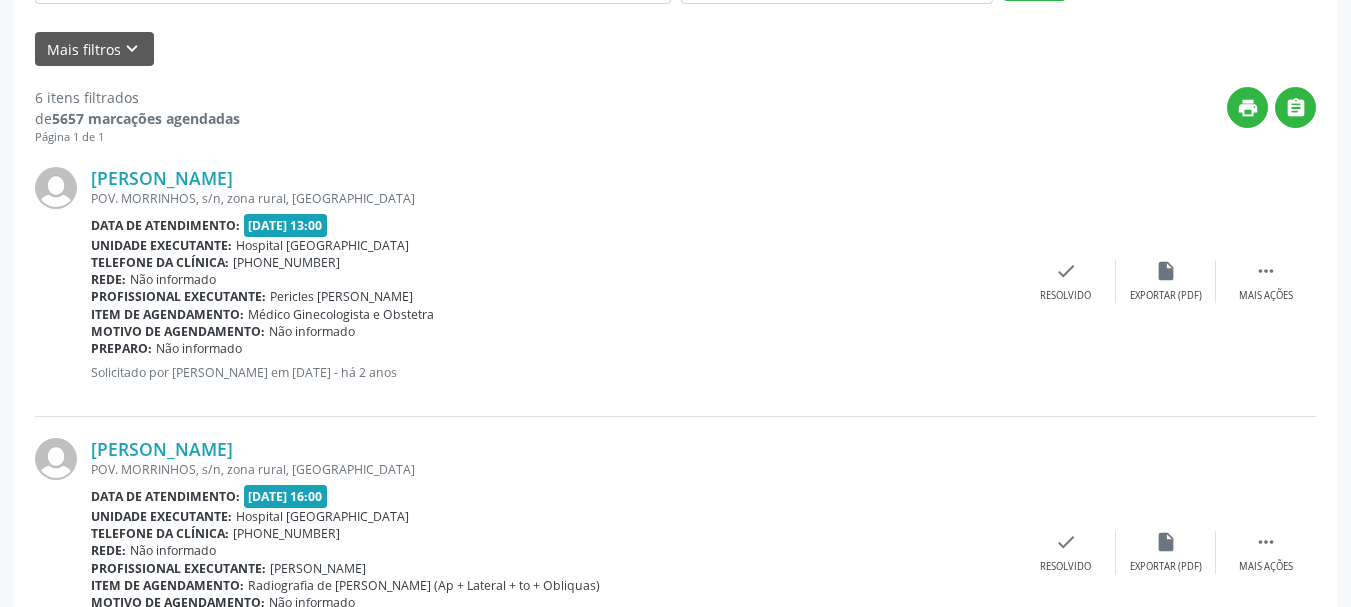scroll, scrollTop: 476, scrollLeft: 0, axis: vertical 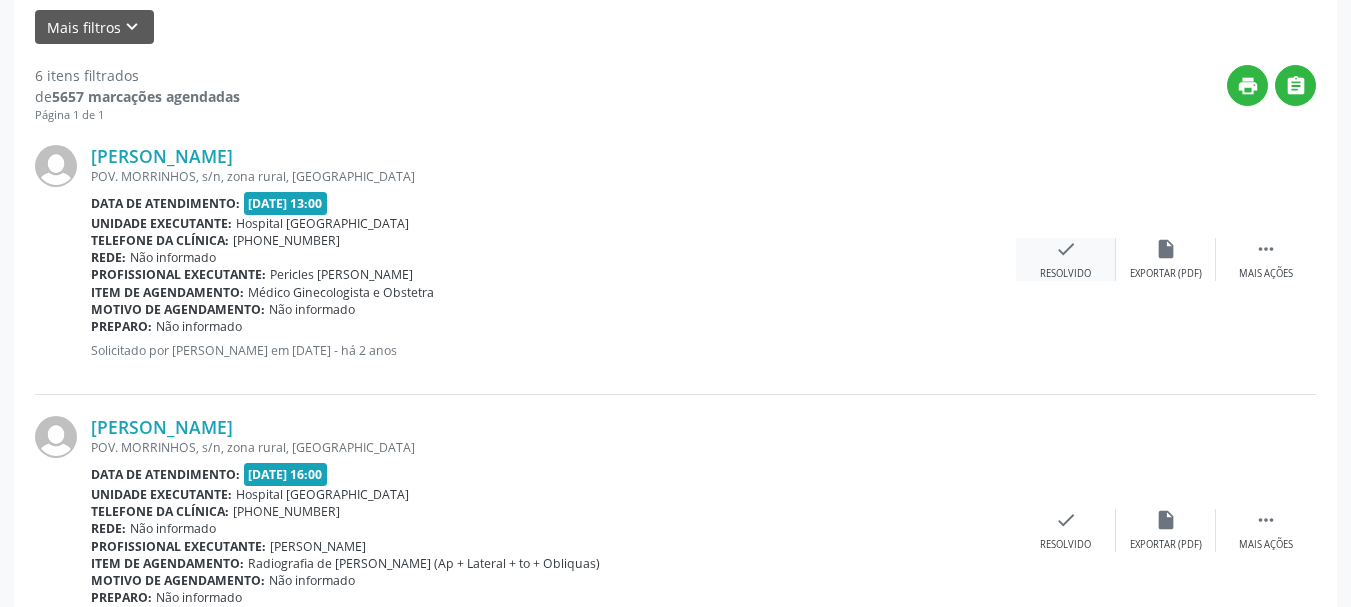 click on "check
Resolvido" at bounding box center [1066, 259] 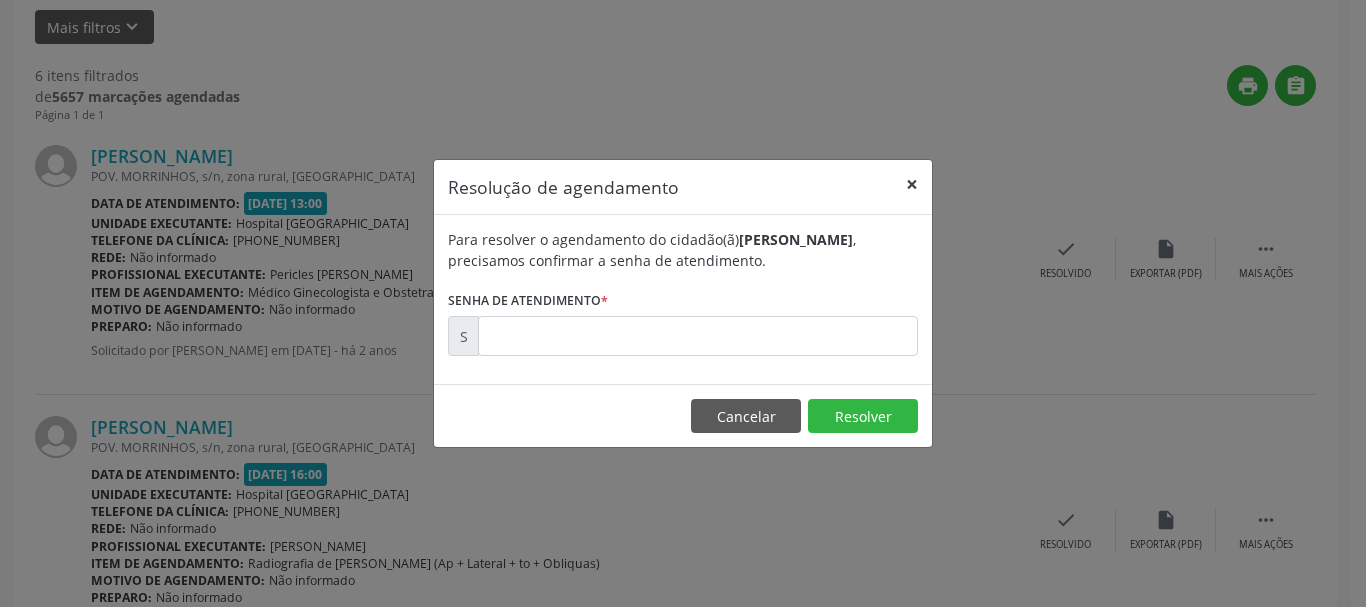 drag, startPoint x: 916, startPoint y: 174, endPoint x: 927, endPoint y: 196, distance: 24.596748 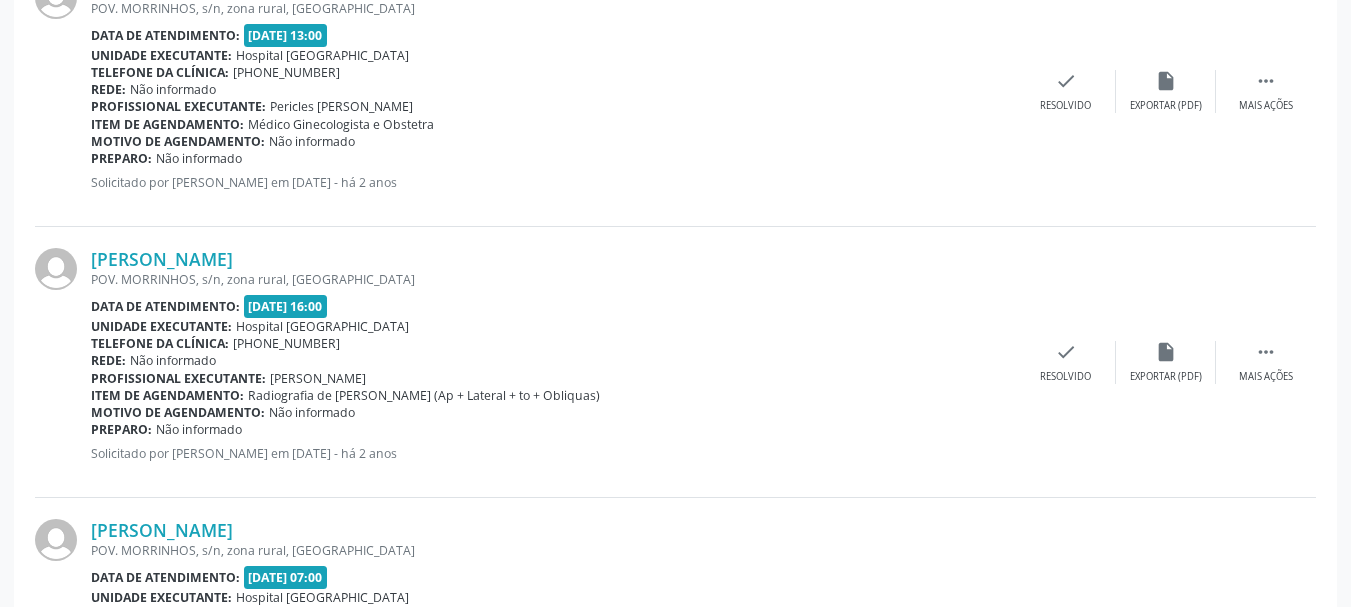 scroll, scrollTop: 776, scrollLeft: 0, axis: vertical 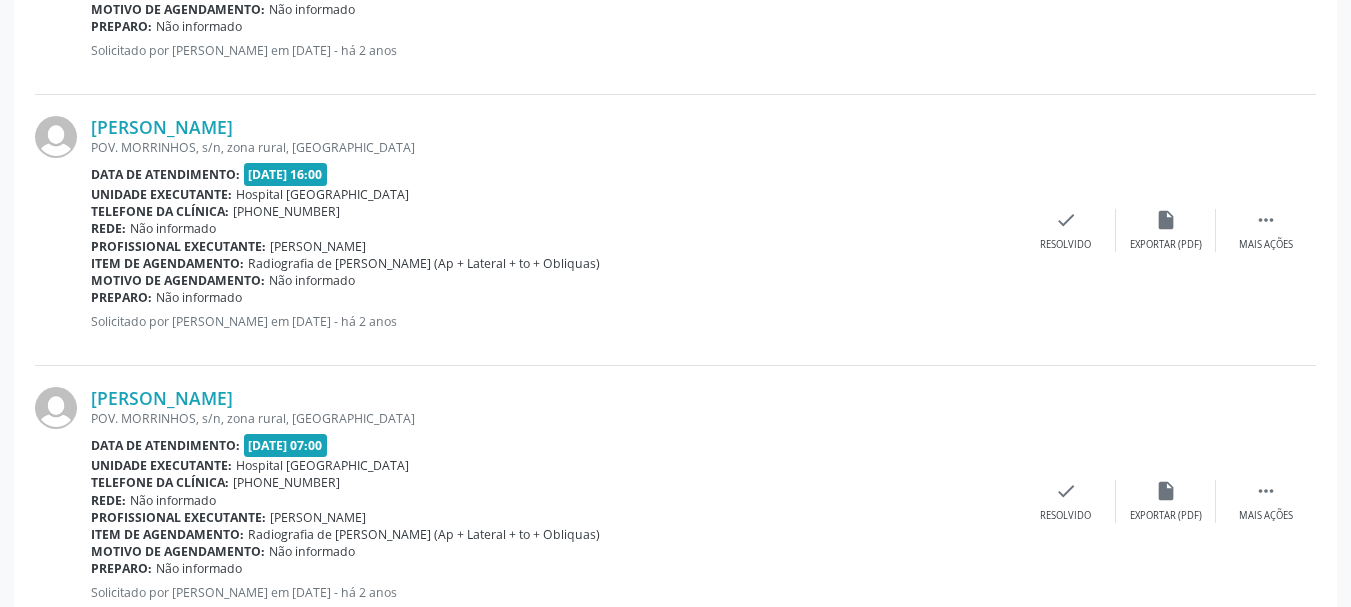 drag, startPoint x: 1075, startPoint y: 255, endPoint x: 992, endPoint y: 183, distance: 109.877205 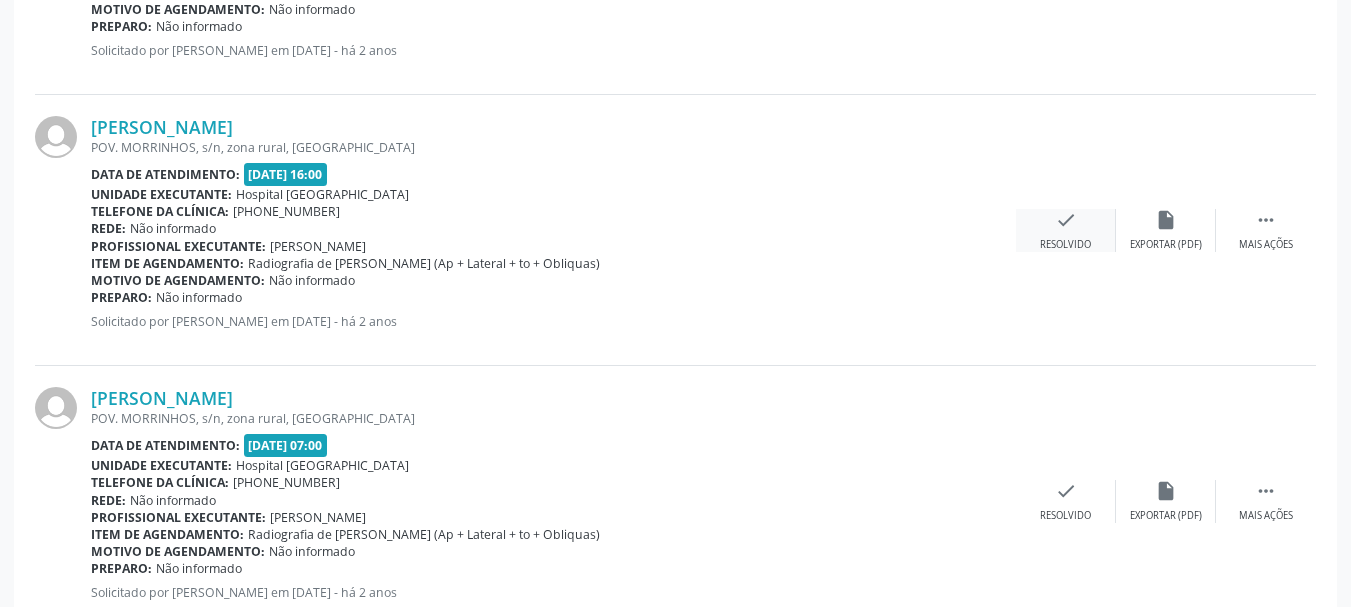 click on "check" at bounding box center (1066, 220) 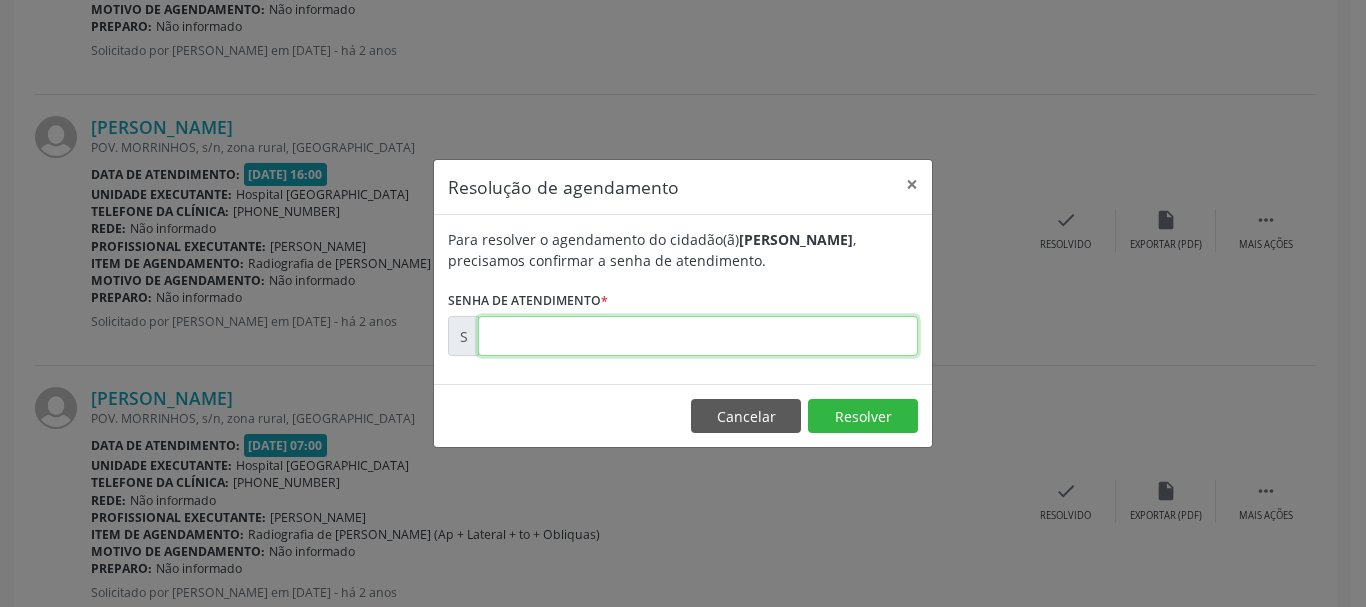 click at bounding box center [698, 336] 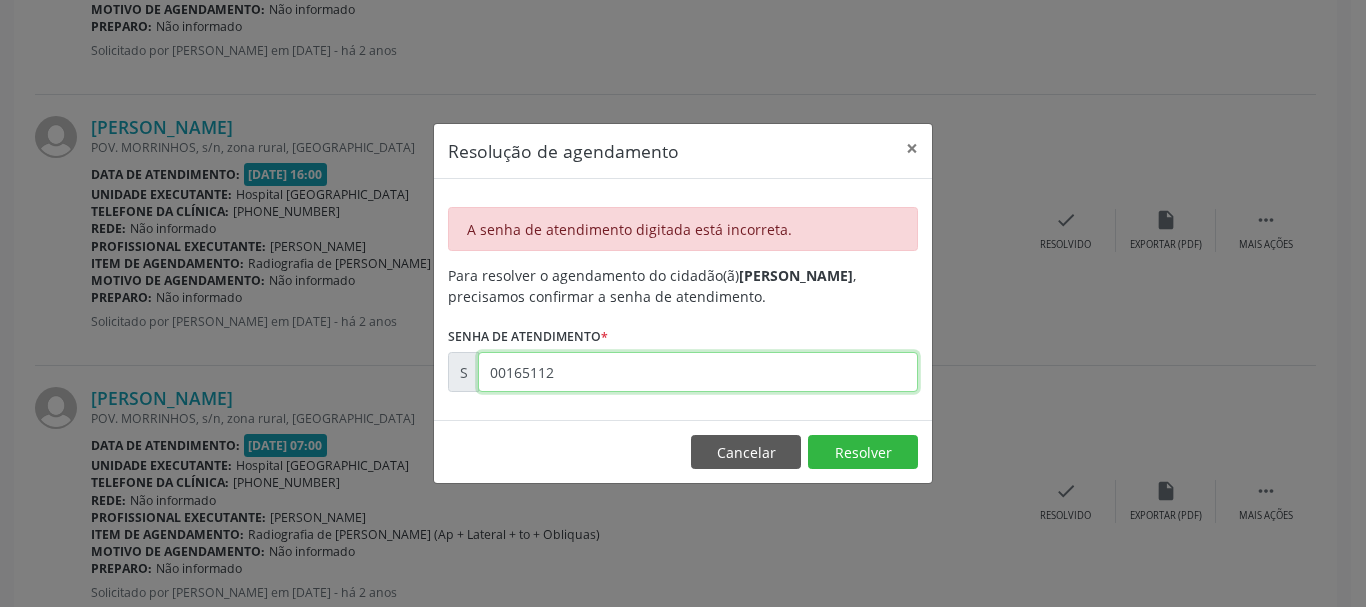 drag, startPoint x: 361, startPoint y: 396, endPoint x: 261, endPoint y: 410, distance: 100.97524 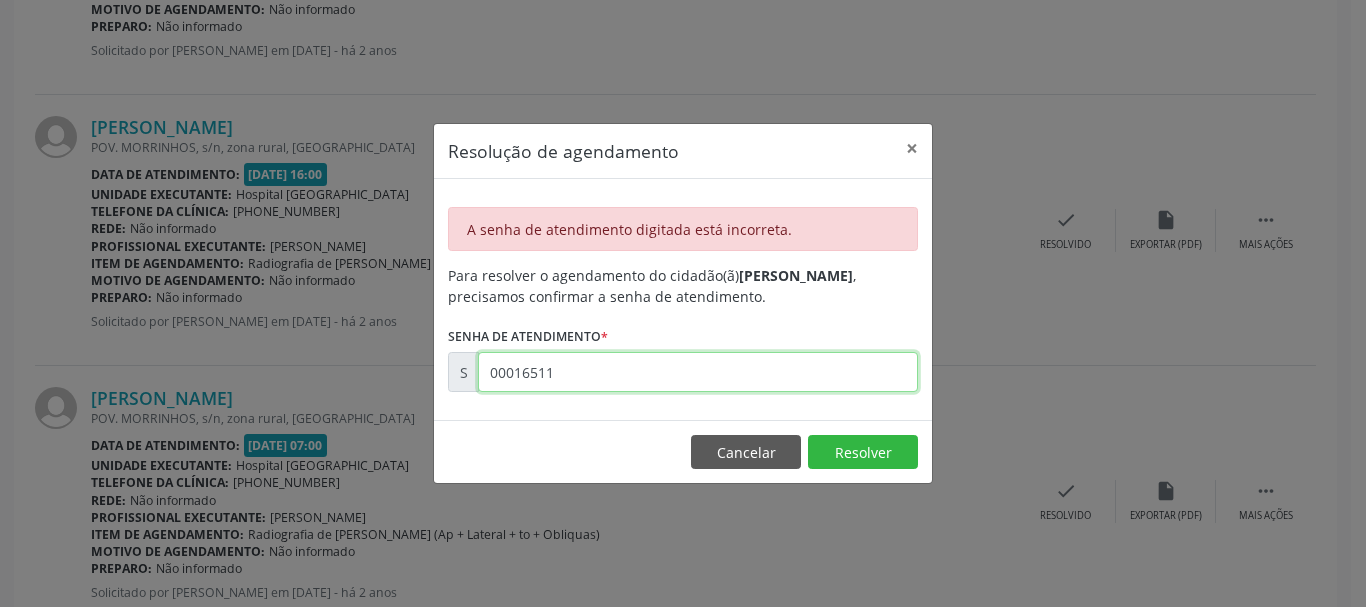 type on "00165112" 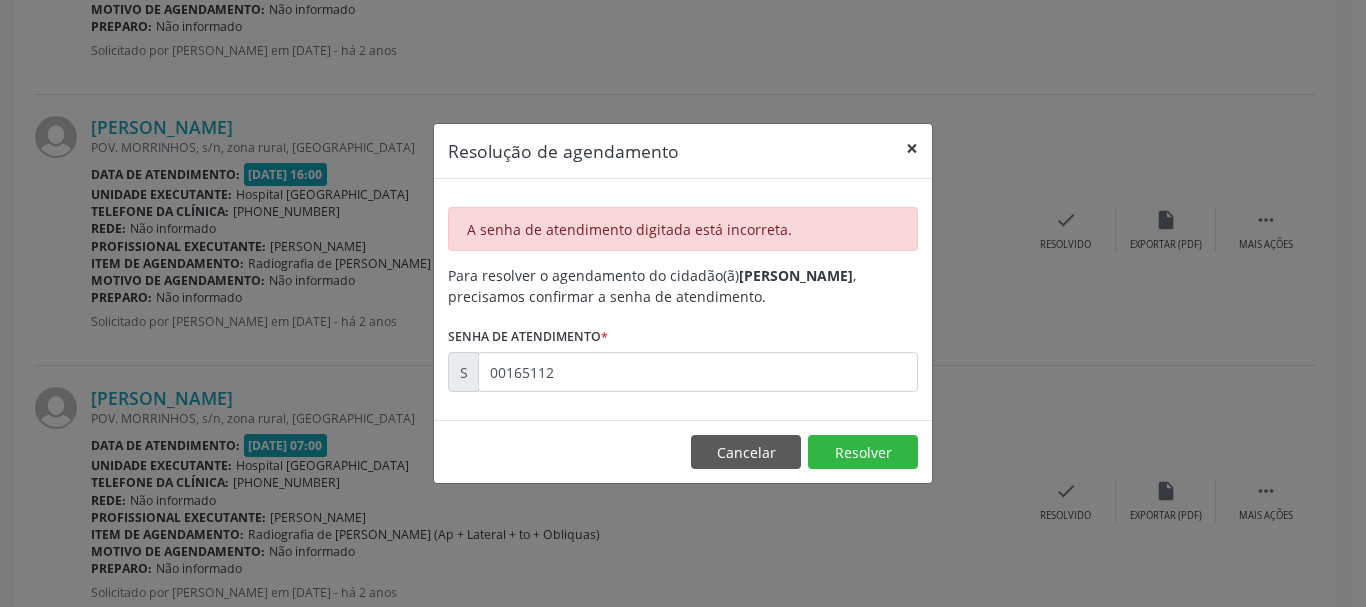 click on "×" at bounding box center (912, 148) 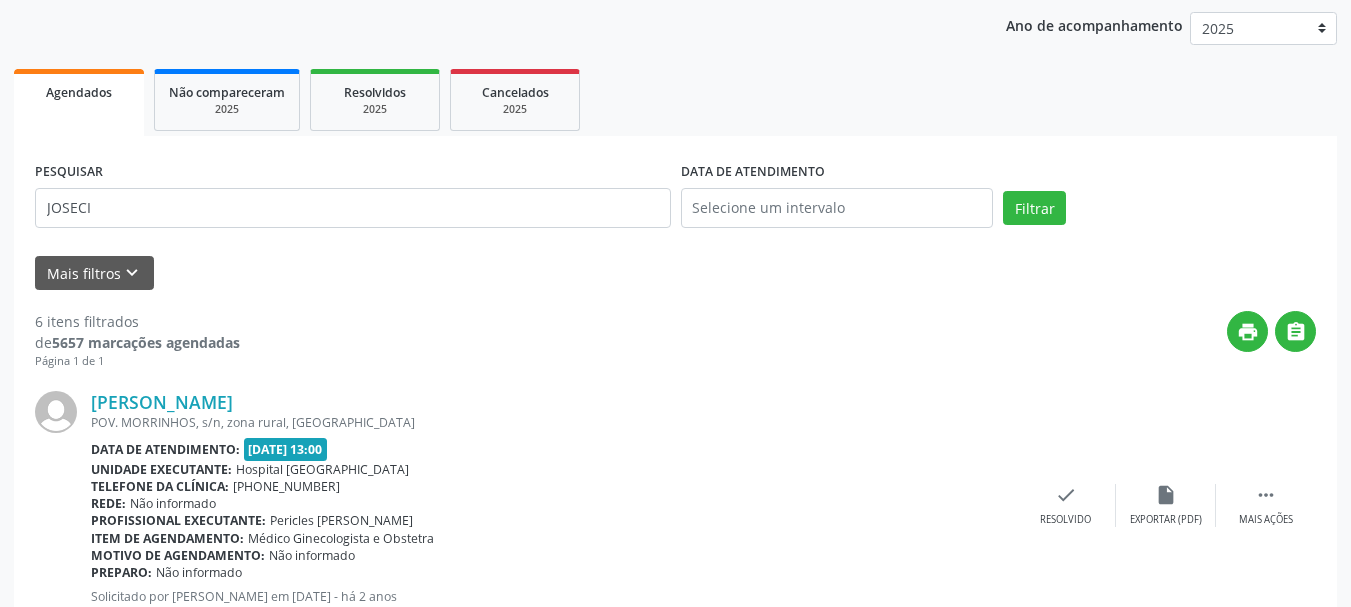 scroll, scrollTop: 76, scrollLeft: 0, axis: vertical 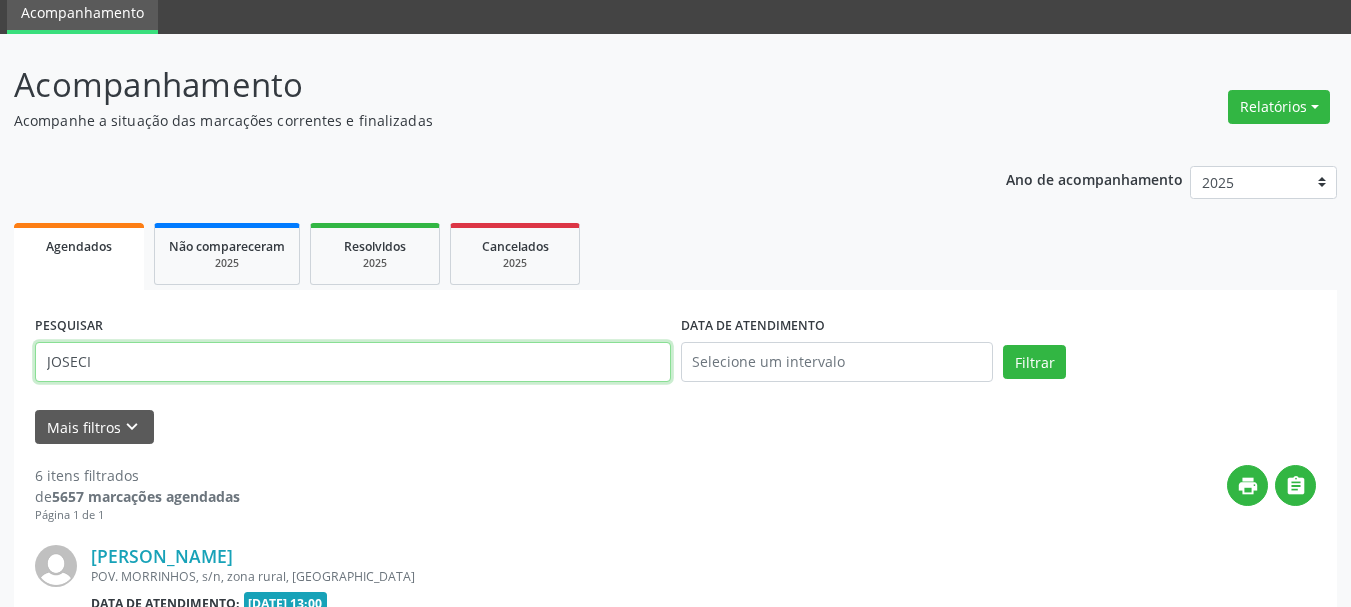 drag, startPoint x: 147, startPoint y: 347, endPoint x: 172, endPoint y: 303, distance: 50.606323 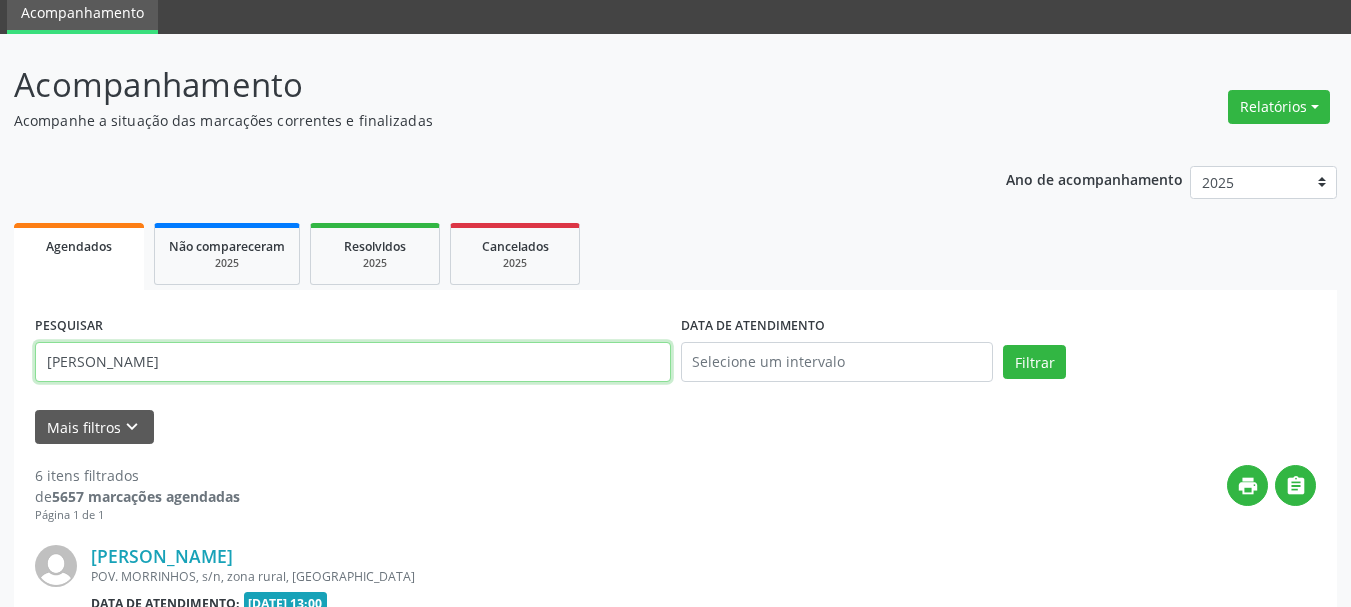 type on "[PERSON_NAME]" 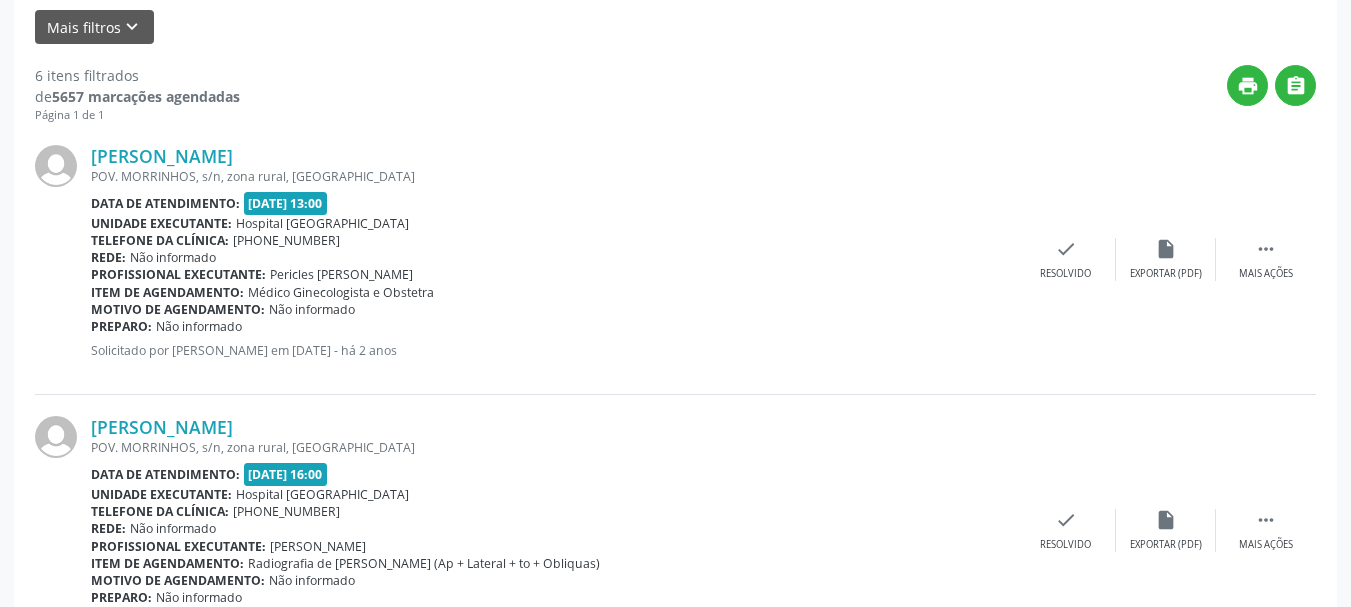 scroll, scrollTop: 376, scrollLeft: 0, axis: vertical 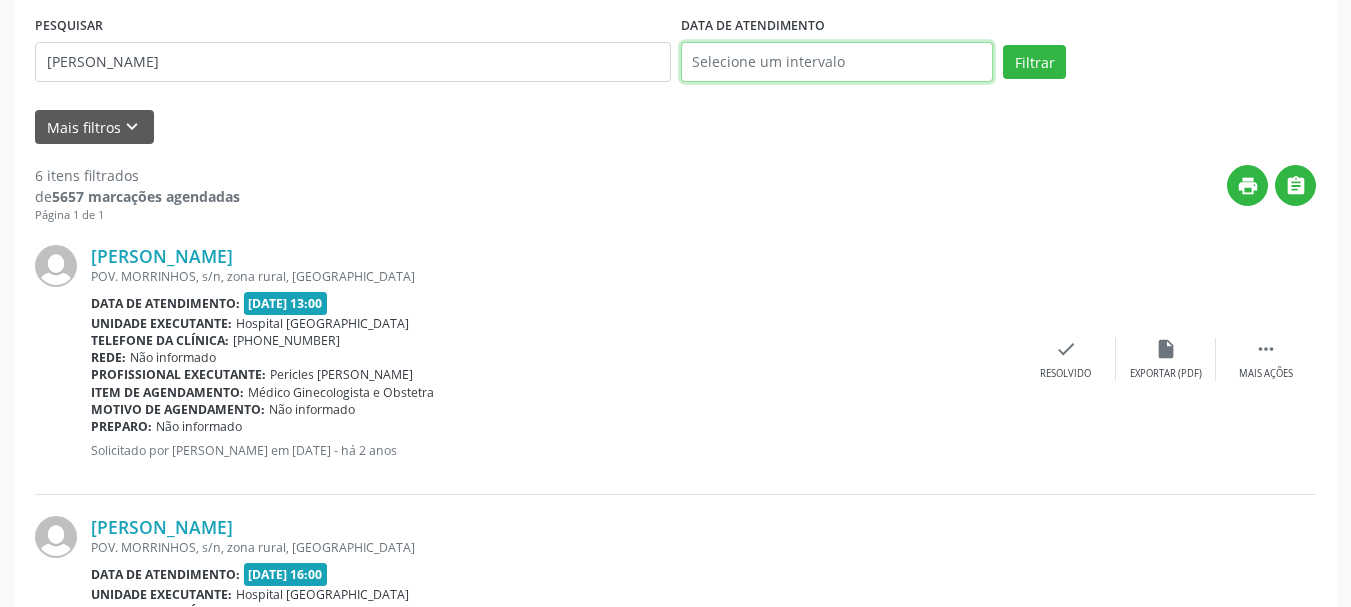 click at bounding box center [837, 62] 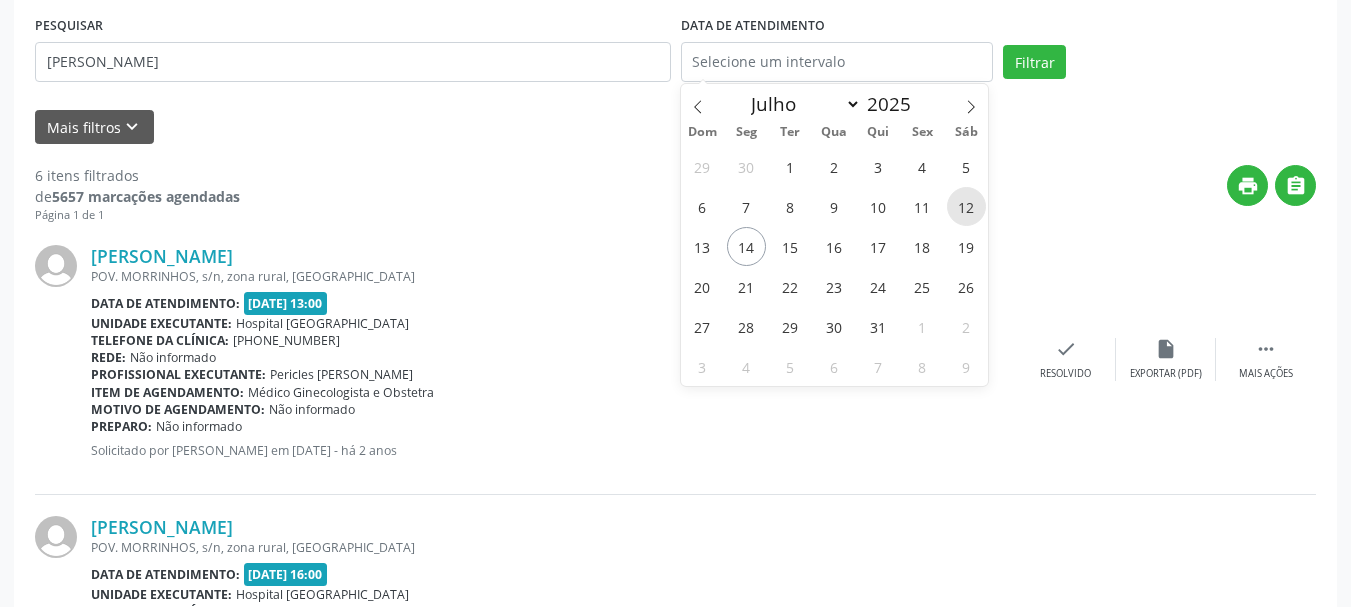 click on "12" at bounding box center (966, 206) 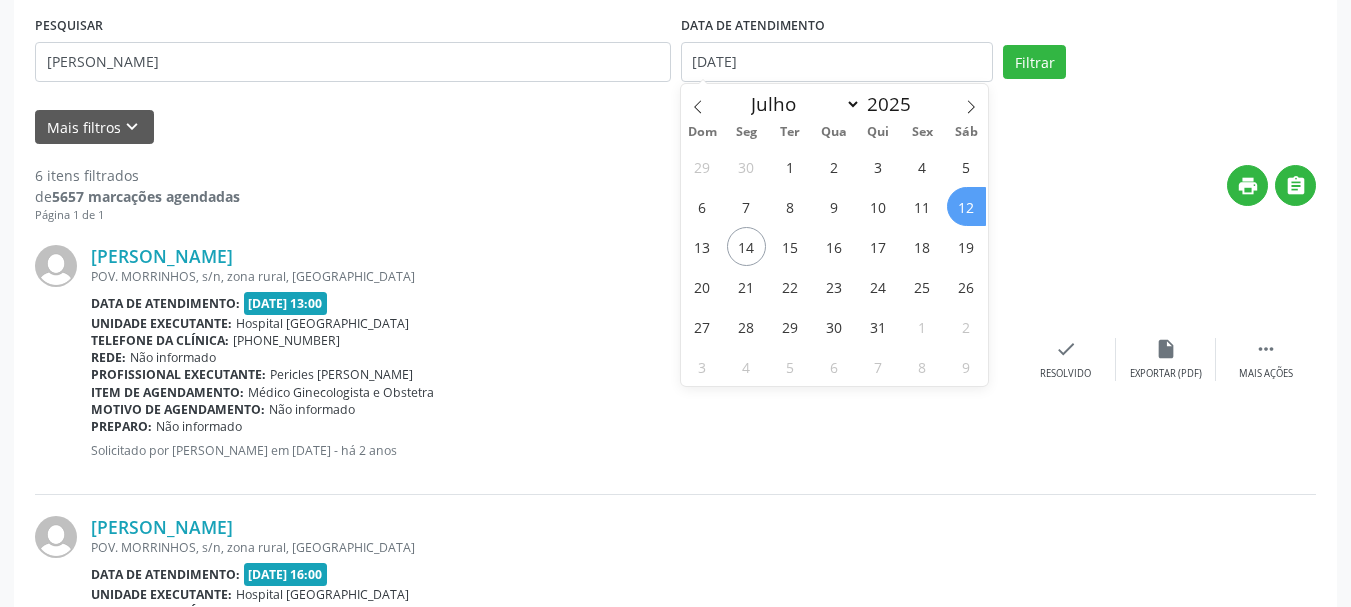 click on "12" at bounding box center [966, 206] 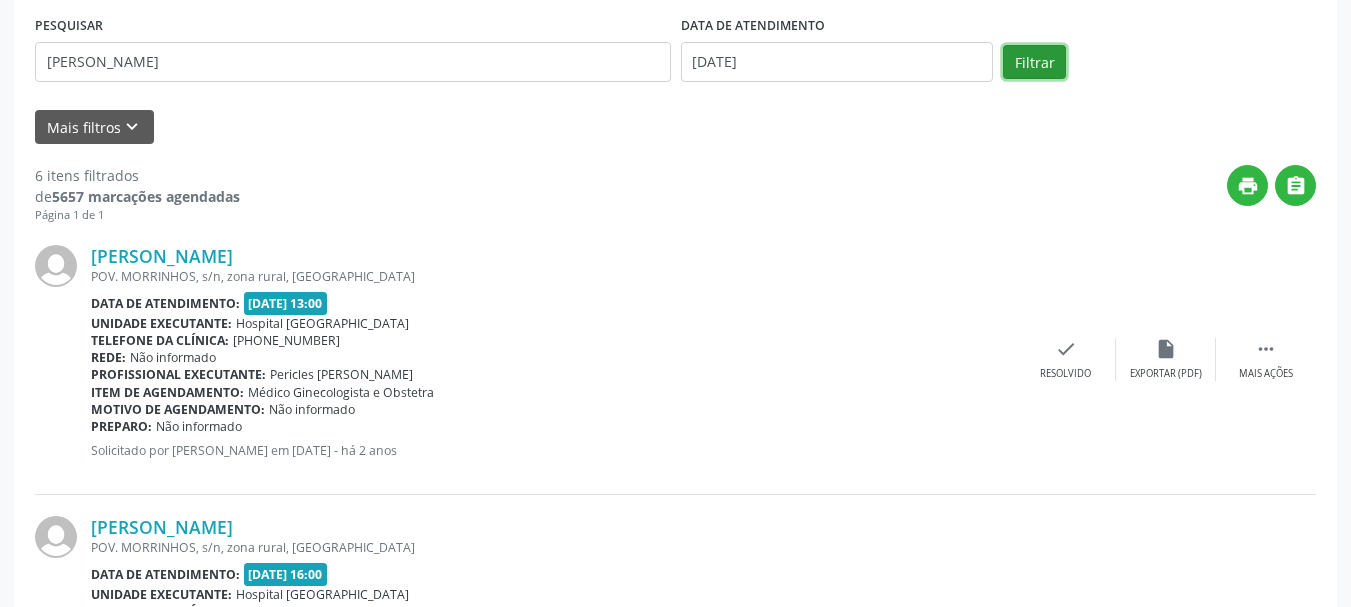 click on "Filtrar" at bounding box center [1034, 62] 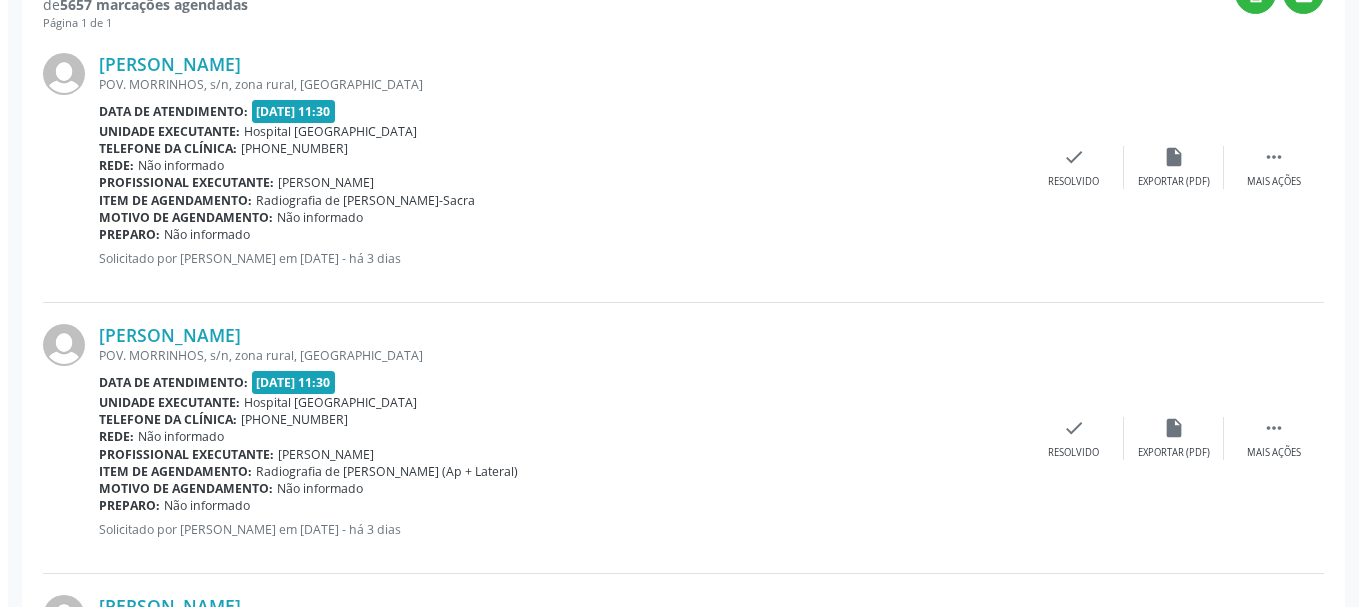 scroll, scrollTop: 576, scrollLeft: 0, axis: vertical 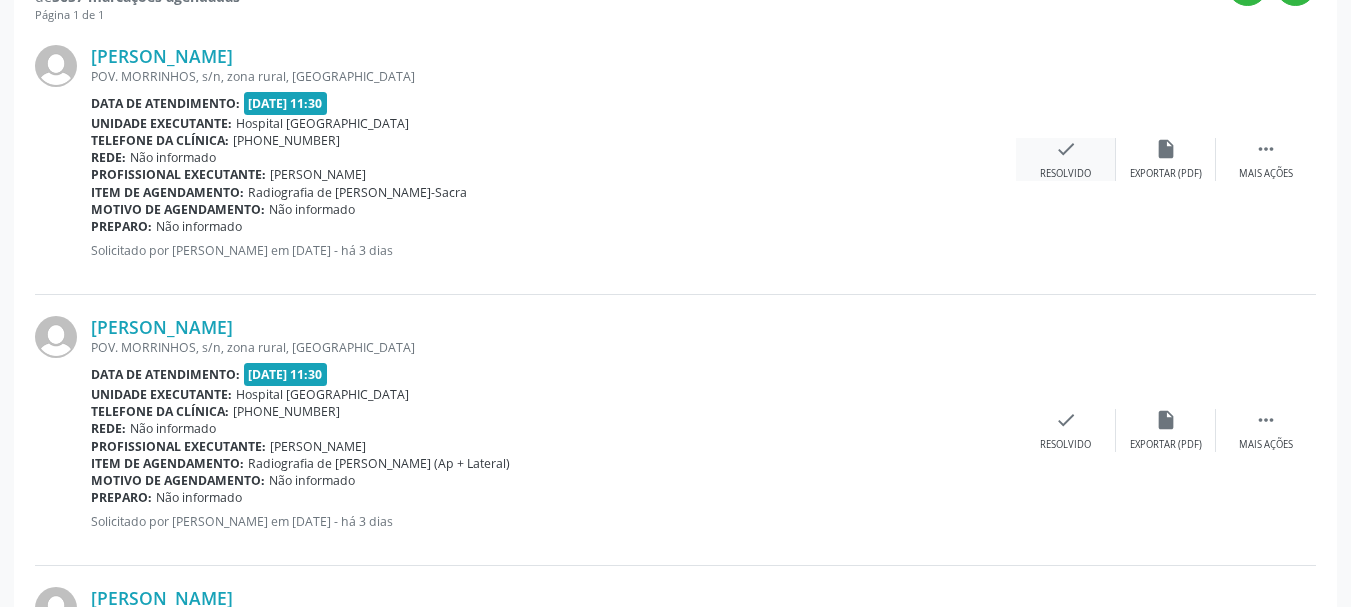 click on "check
Resolvido" at bounding box center [1066, 159] 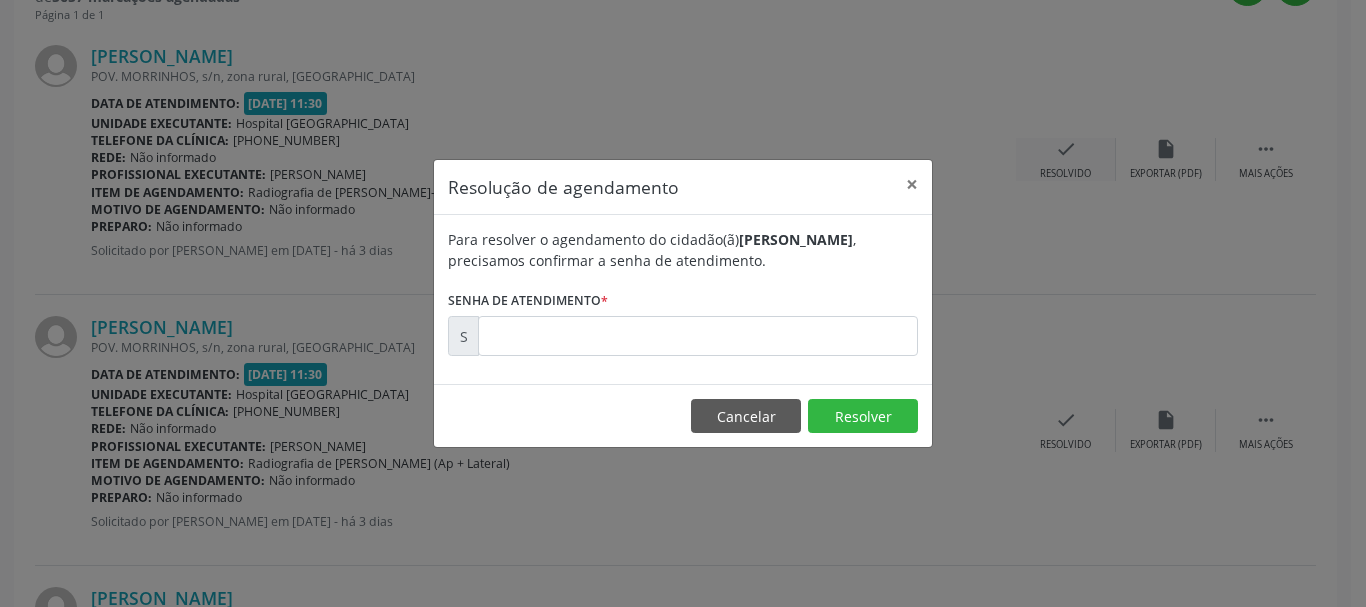 click on "Resolução de agendamento ×
Para resolver o agendamento do cidadão(ã)  [PERSON_NAME] ,
precisamos confirmar a senha de atendimento.
Senha de atendimento
*
S     Cancelar Resolver" at bounding box center (683, 303) 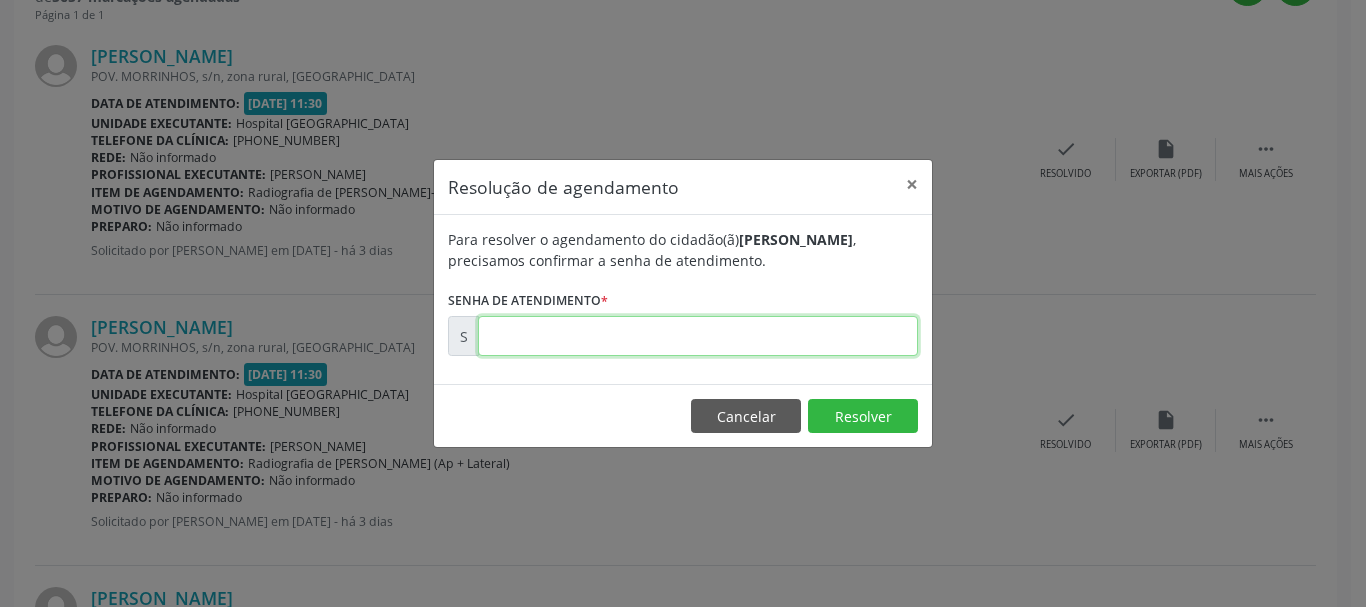 click at bounding box center (698, 336) 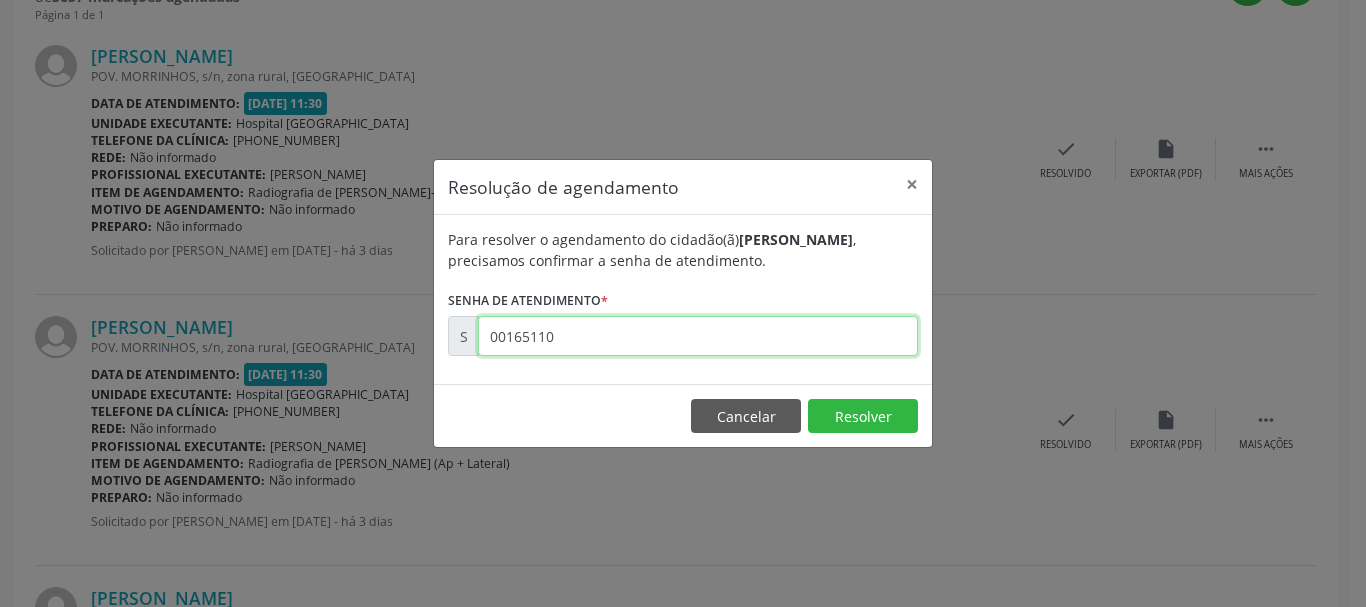 type on "00165110" 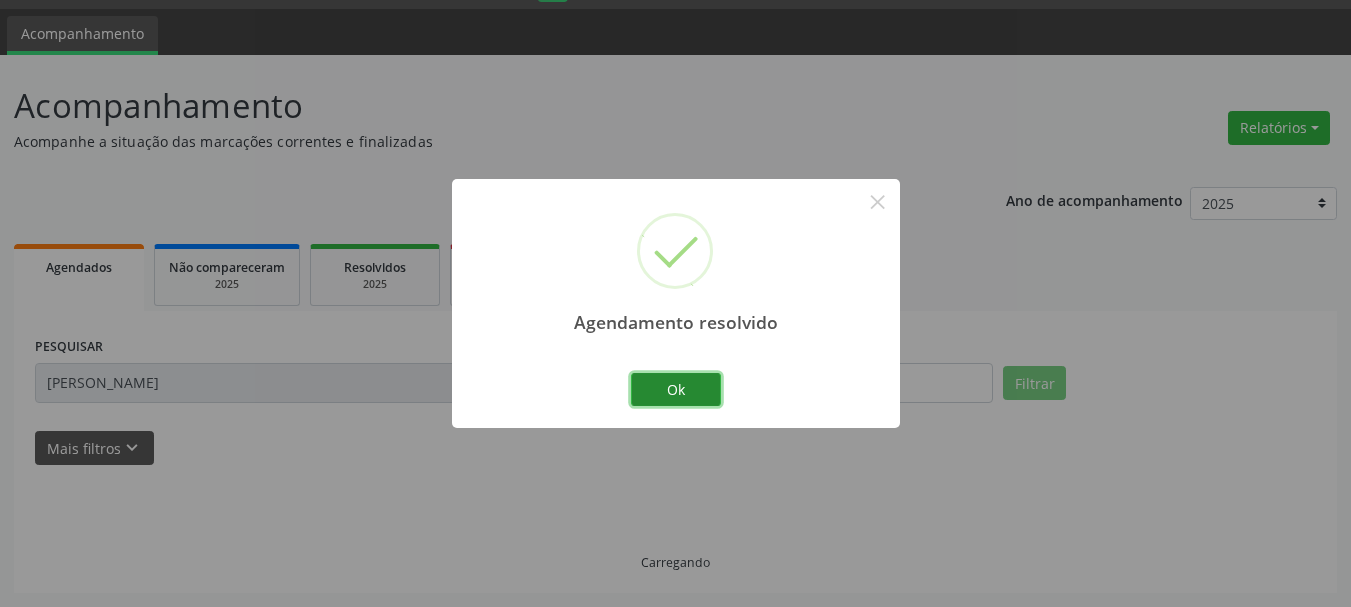 click on "Ok" at bounding box center (676, 390) 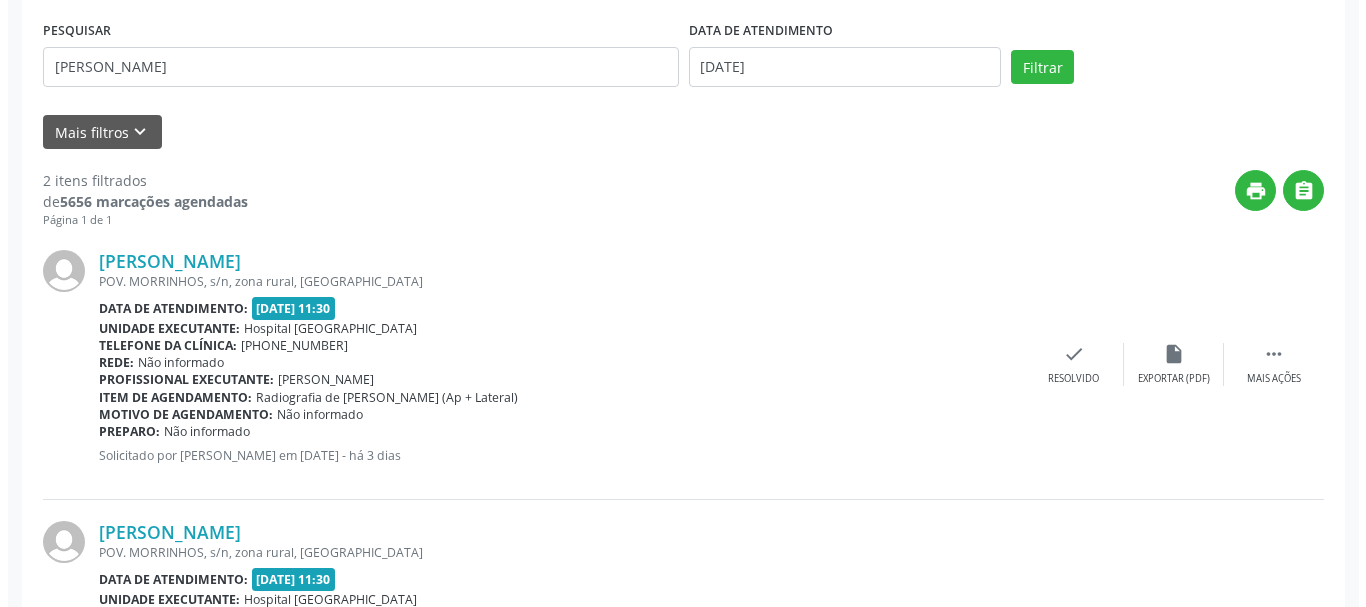 scroll, scrollTop: 376, scrollLeft: 0, axis: vertical 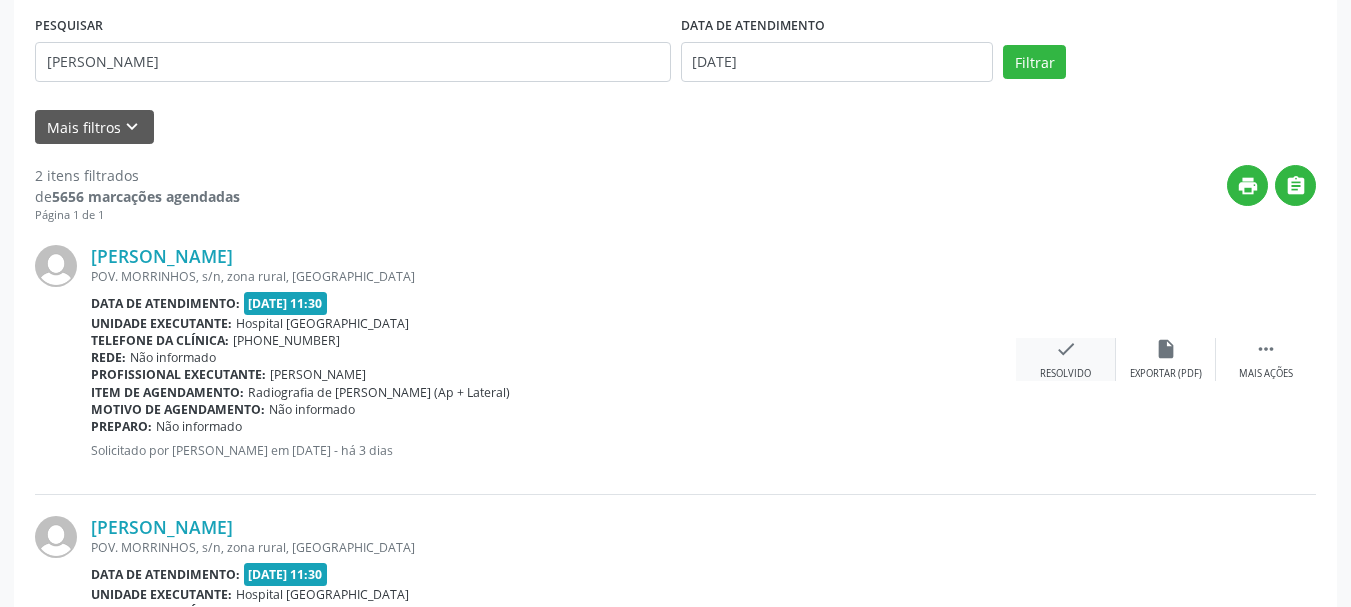 click on "check
Resolvido" at bounding box center [1066, 359] 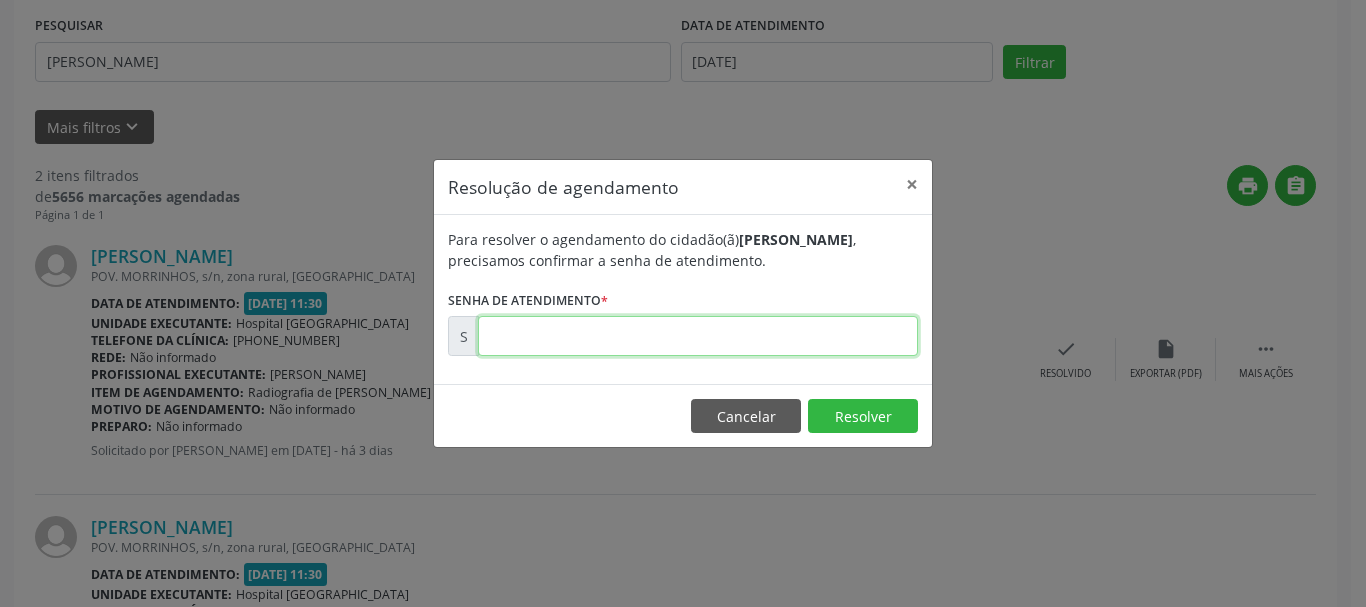 drag, startPoint x: 878, startPoint y: 342, endPoint x: 910, endPoint y: 342, distance: 32 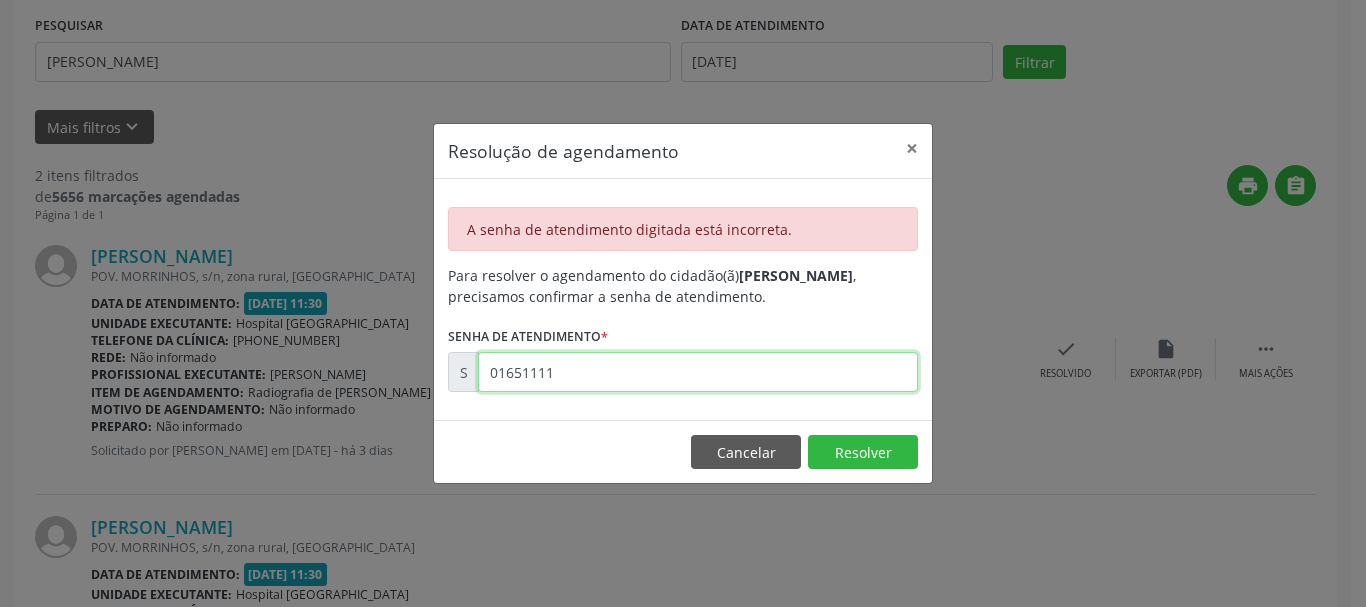click on "01651111" at bounding box center [698, 372] 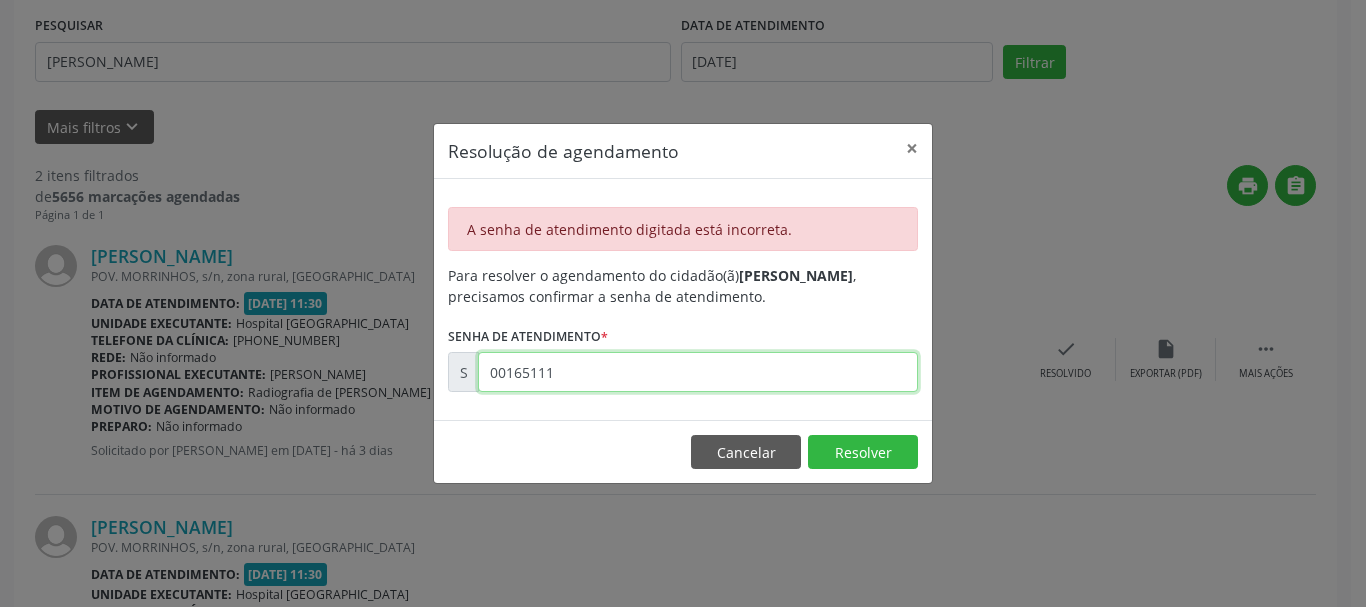 type on "00165111" 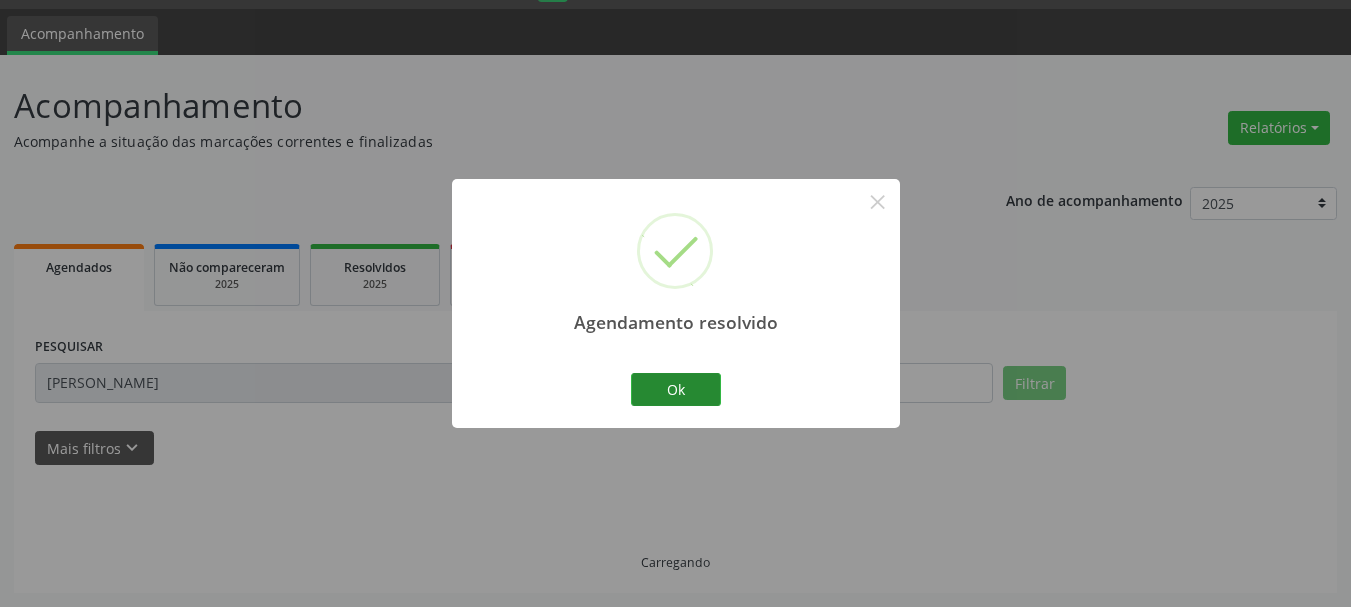 drag, startPoint x: 639, startPoint y: 367, endPoint x: 647, endPoint y: 374, distance: 10.630146 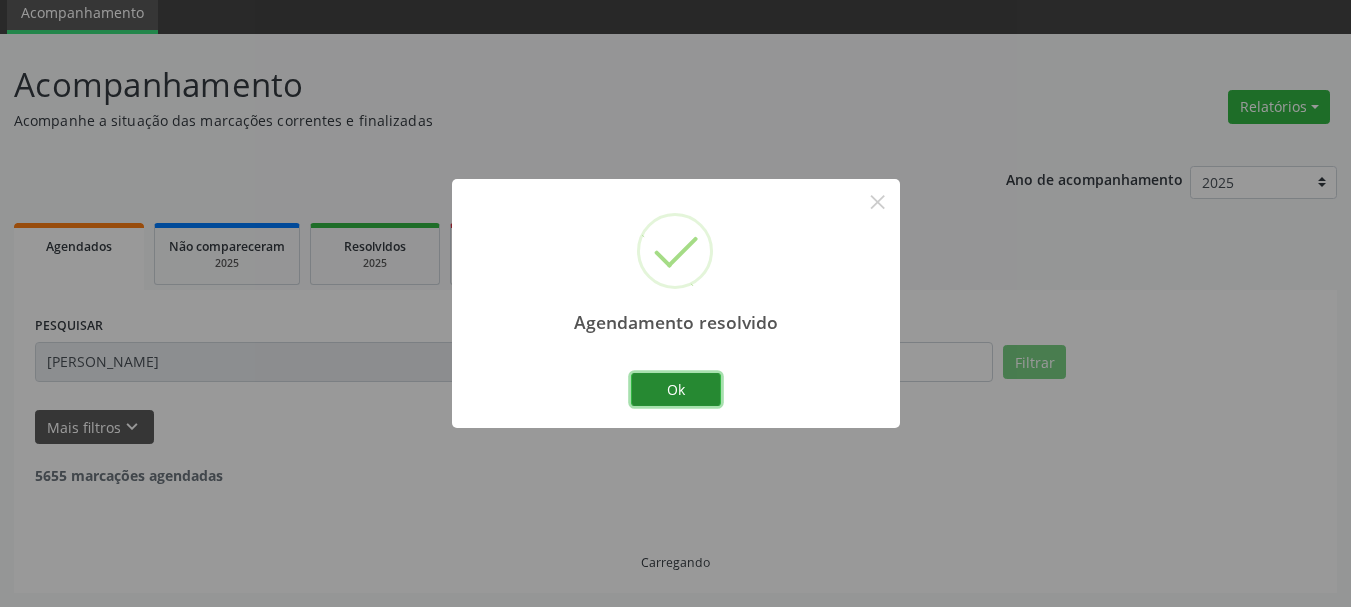 click on "Ok" at bounding box center [676, 390] 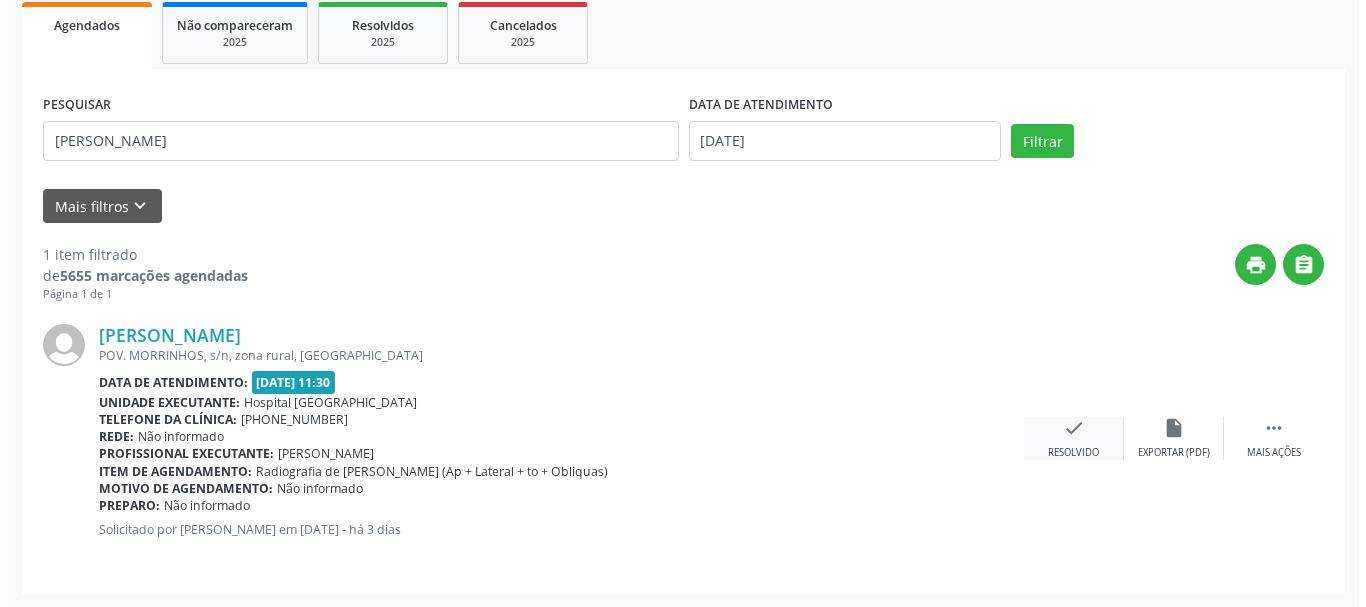 scroll, scrollTop: 298, scrollLeft: 0, axis: vertical 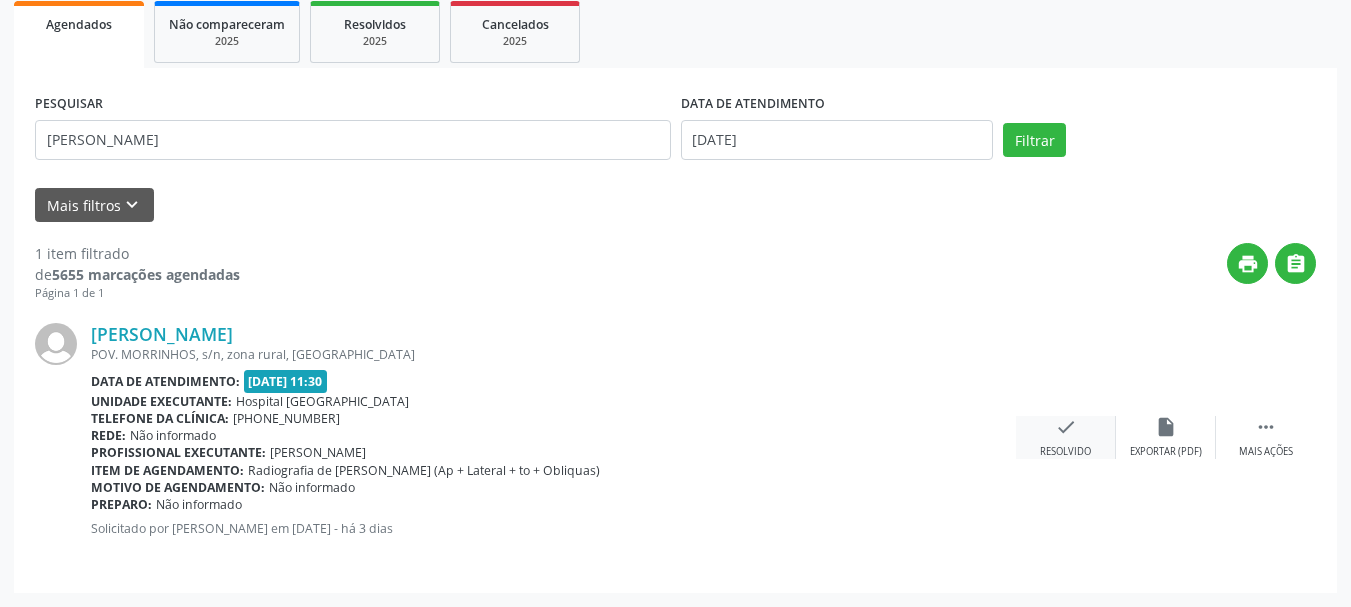 click on "check
Resolvido" at bounding box center (1066, 437) 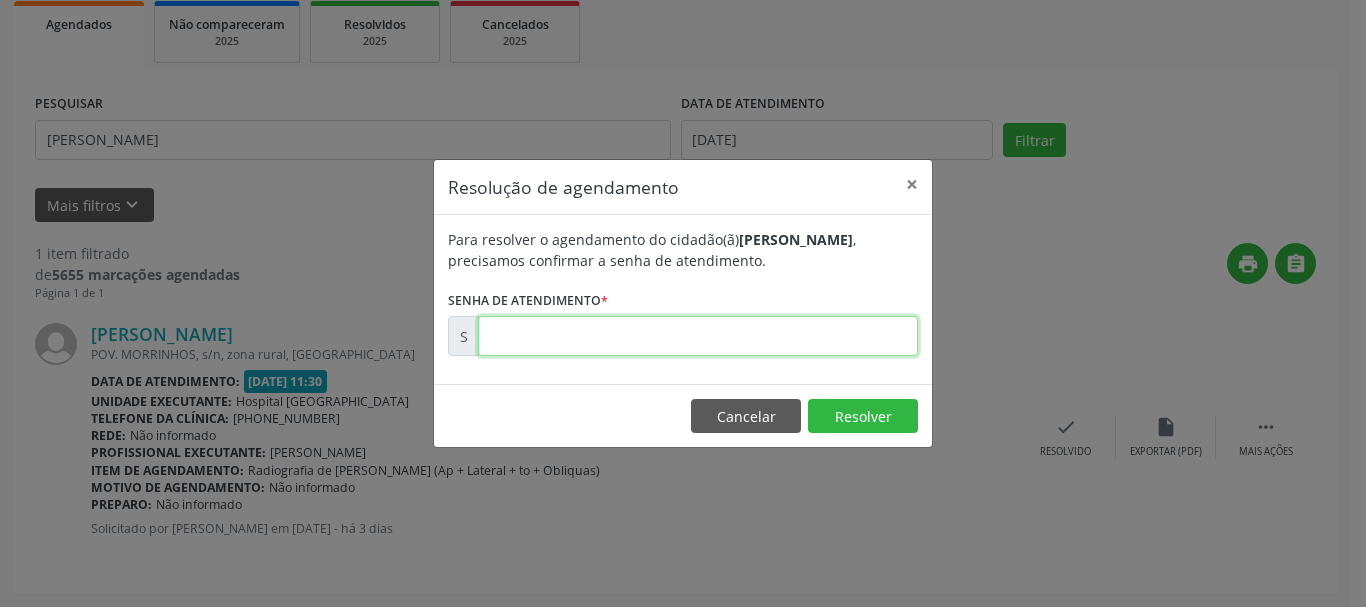 click at bounding box center (698, 336) 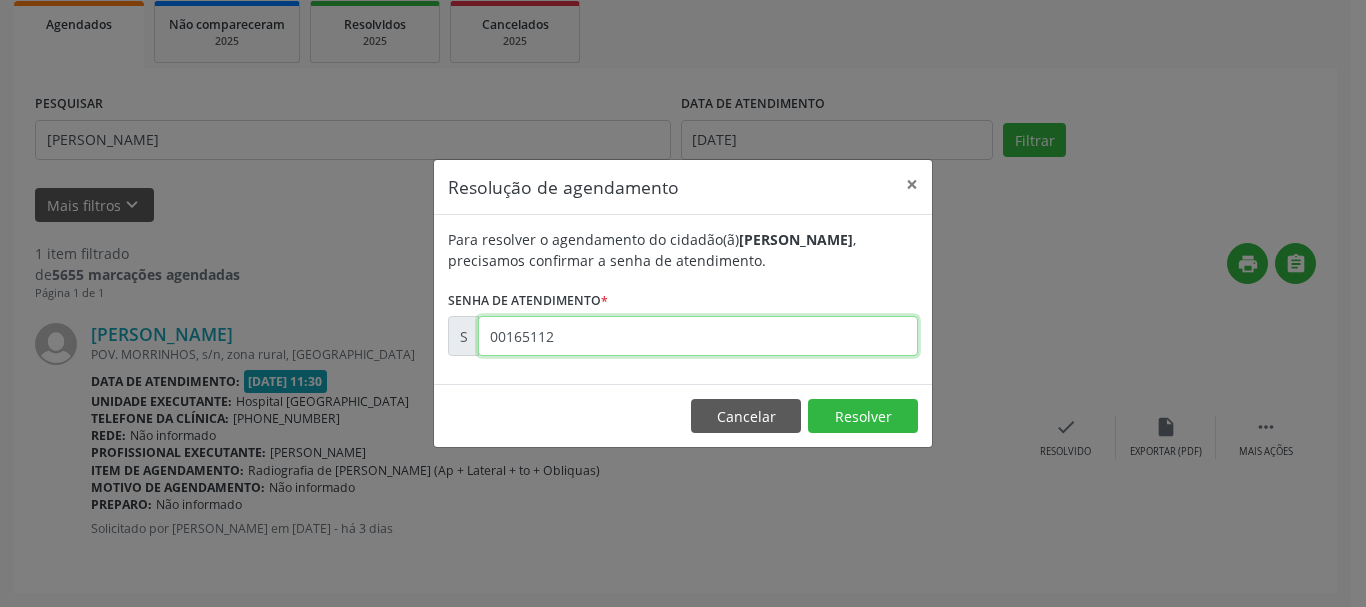 type on "00165112" 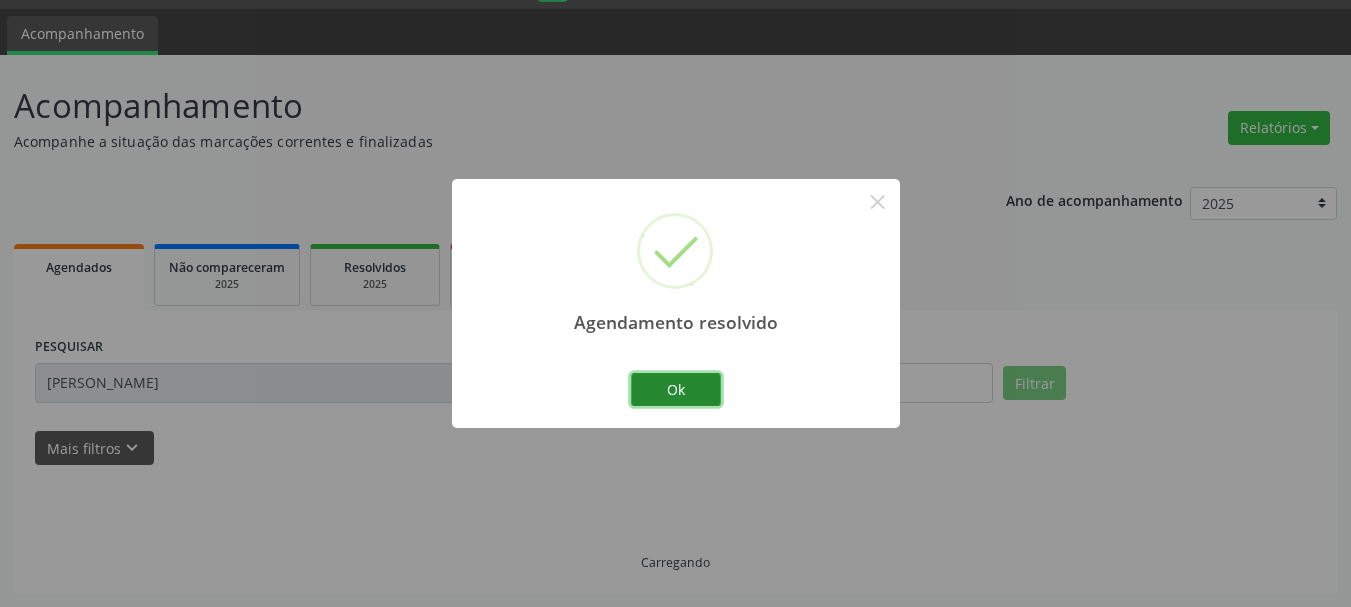 click on "Ok" at bounding box center (676, 390) 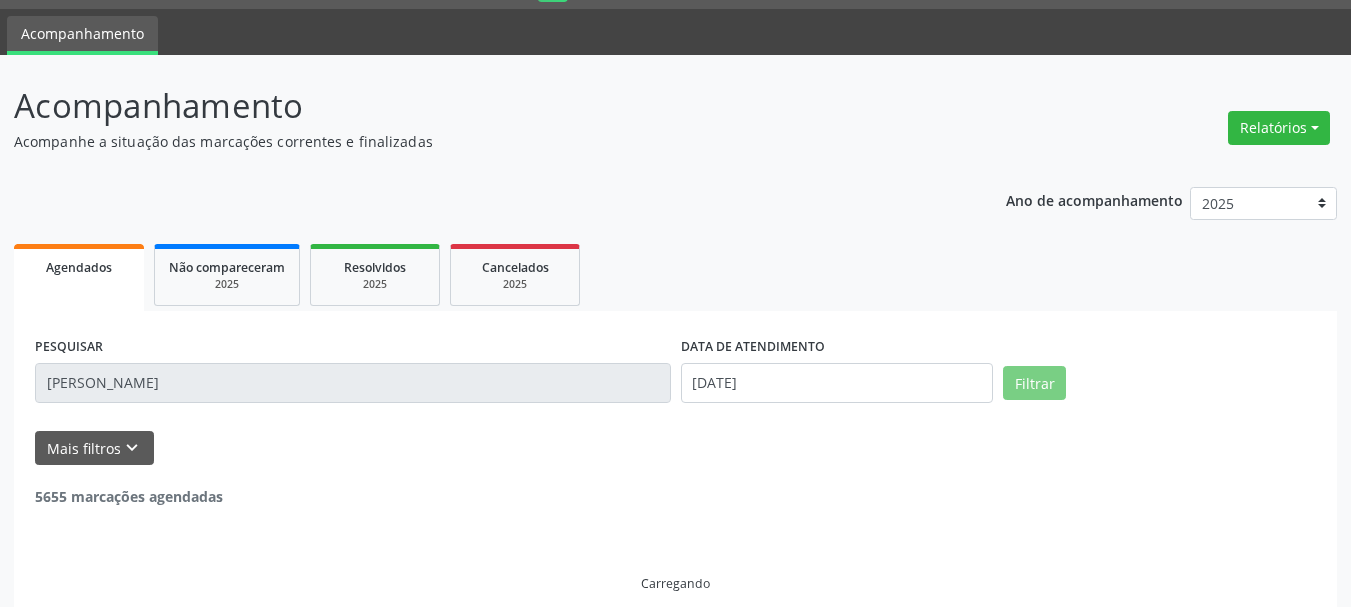 scroll, scrollTop: 11, scrollLeft: 0, axis: vertical 